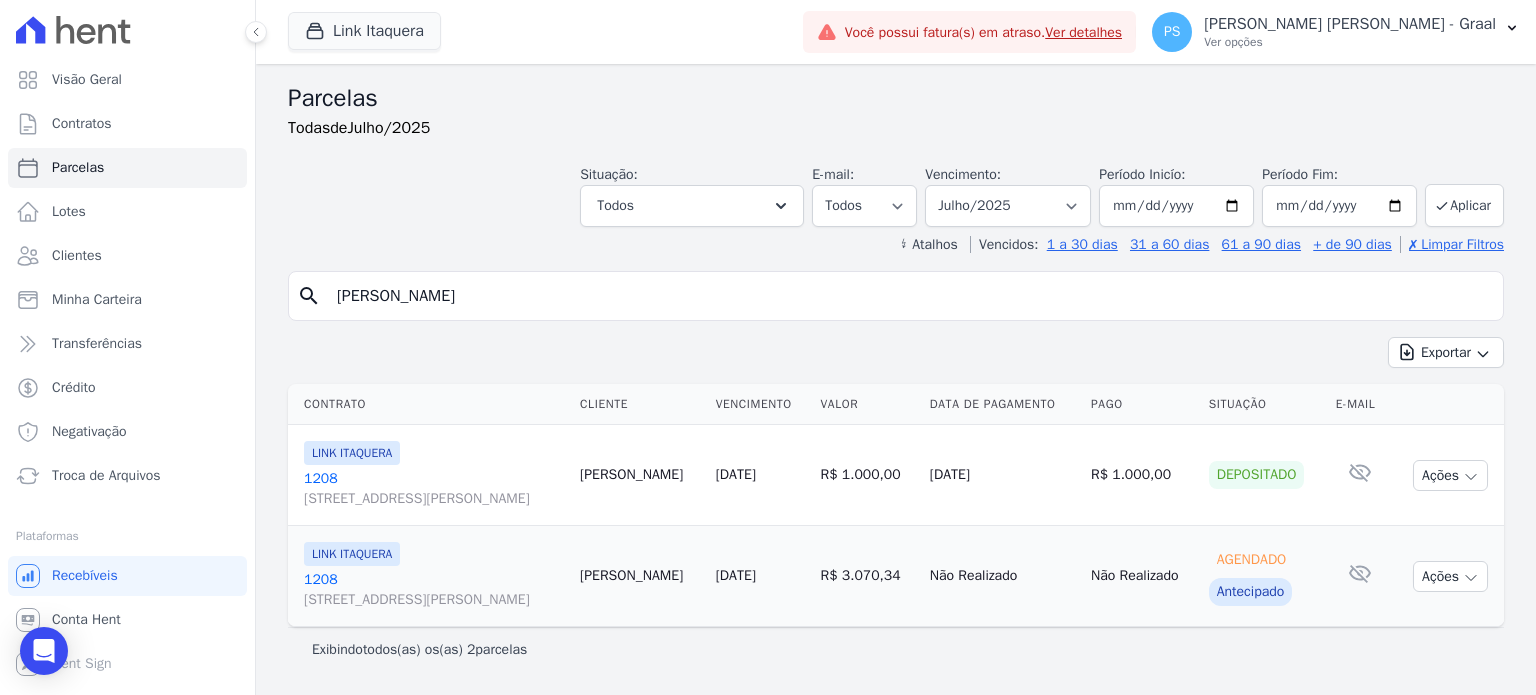 select 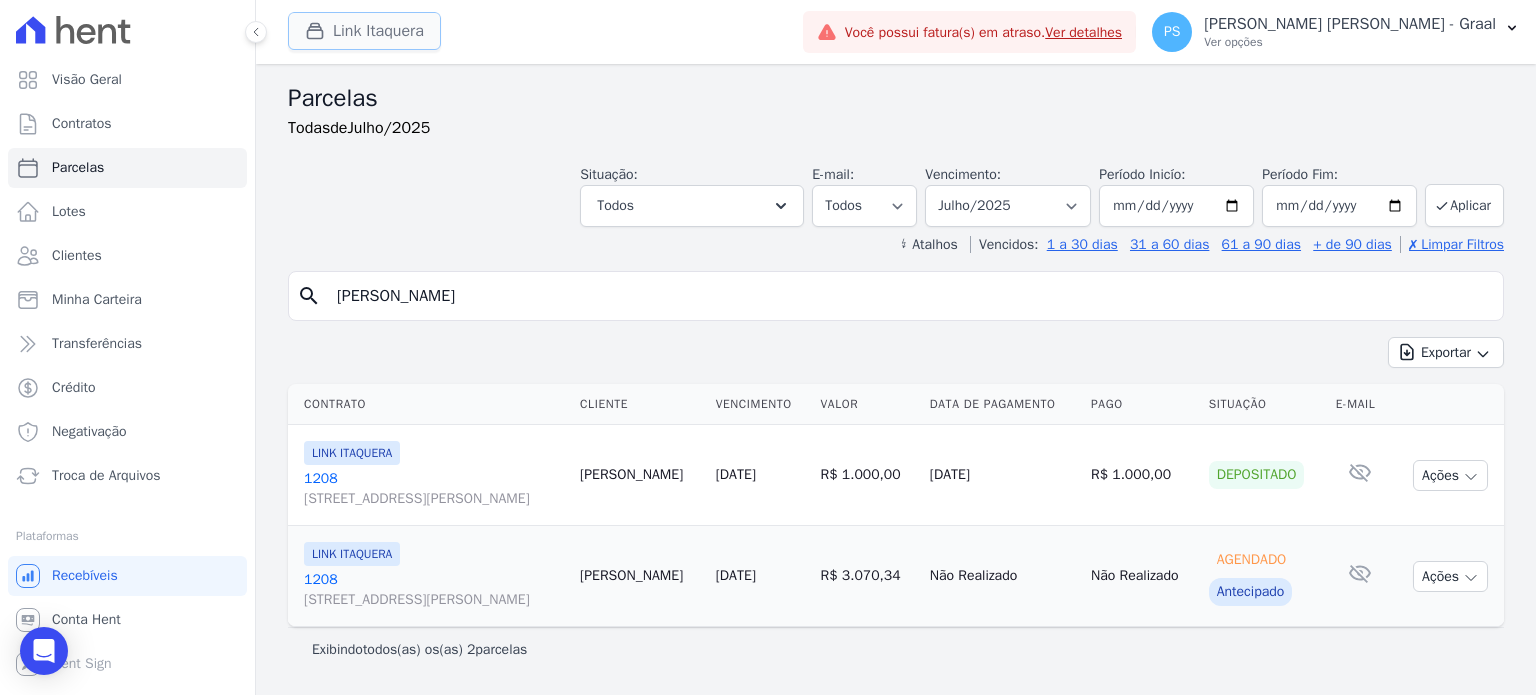 click on "Link Itaquera" at bounding box center (364, 31) 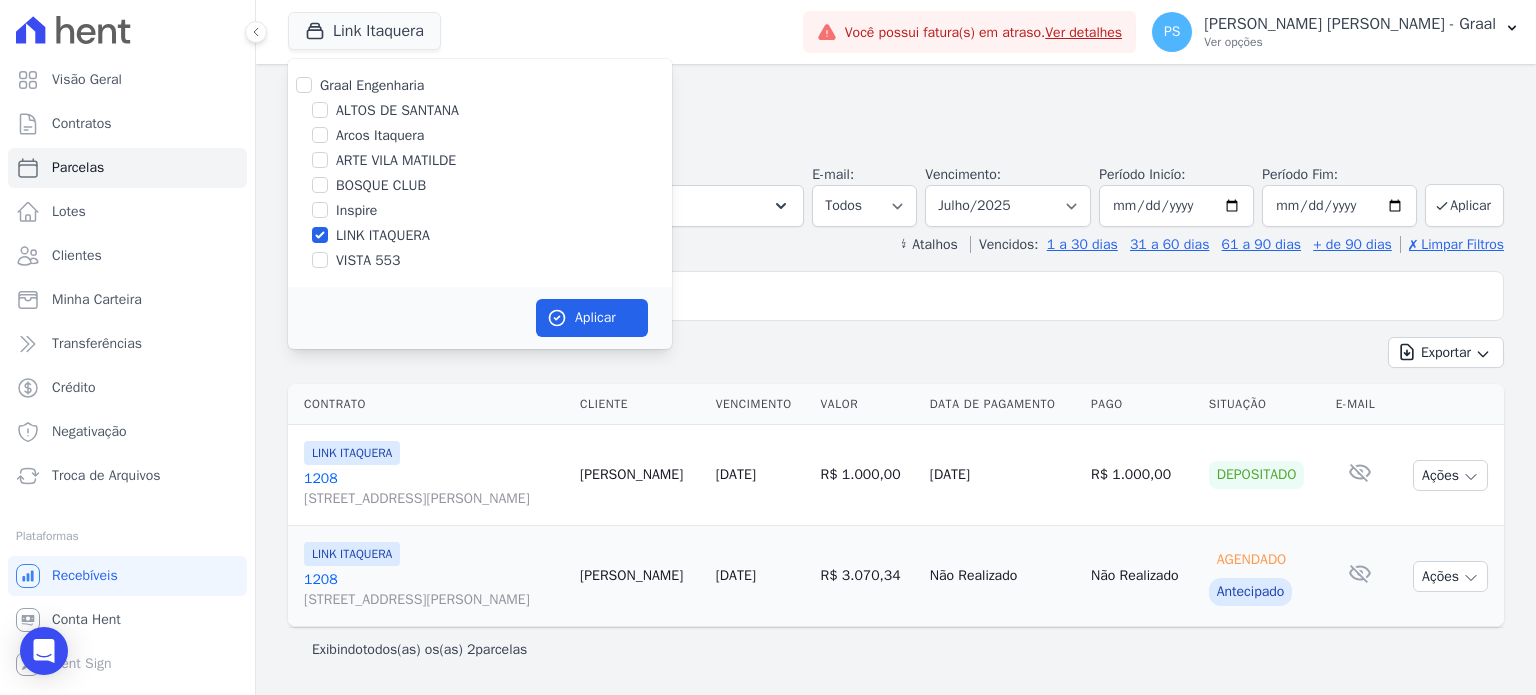 click on "LINK ITAQUERA" at bounding box center (383, 235) 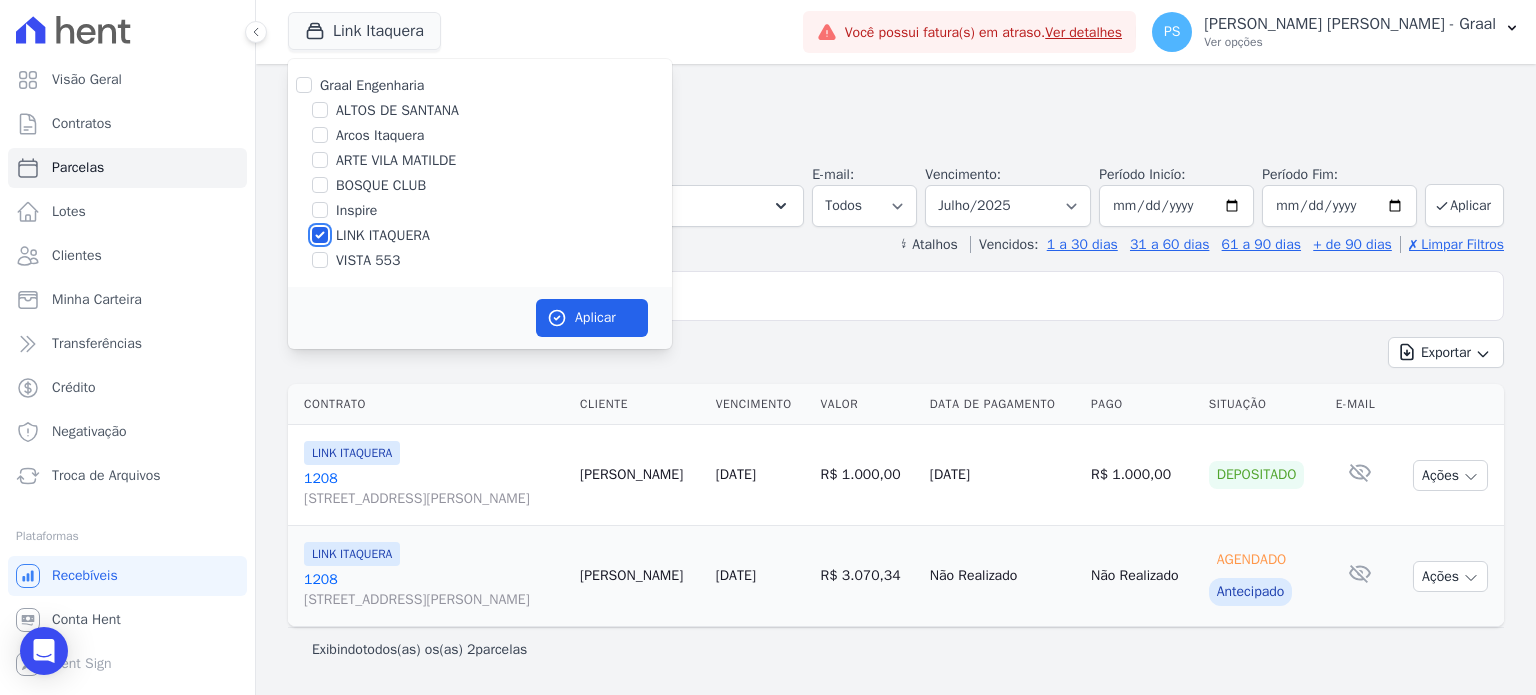 checkbox on "false" 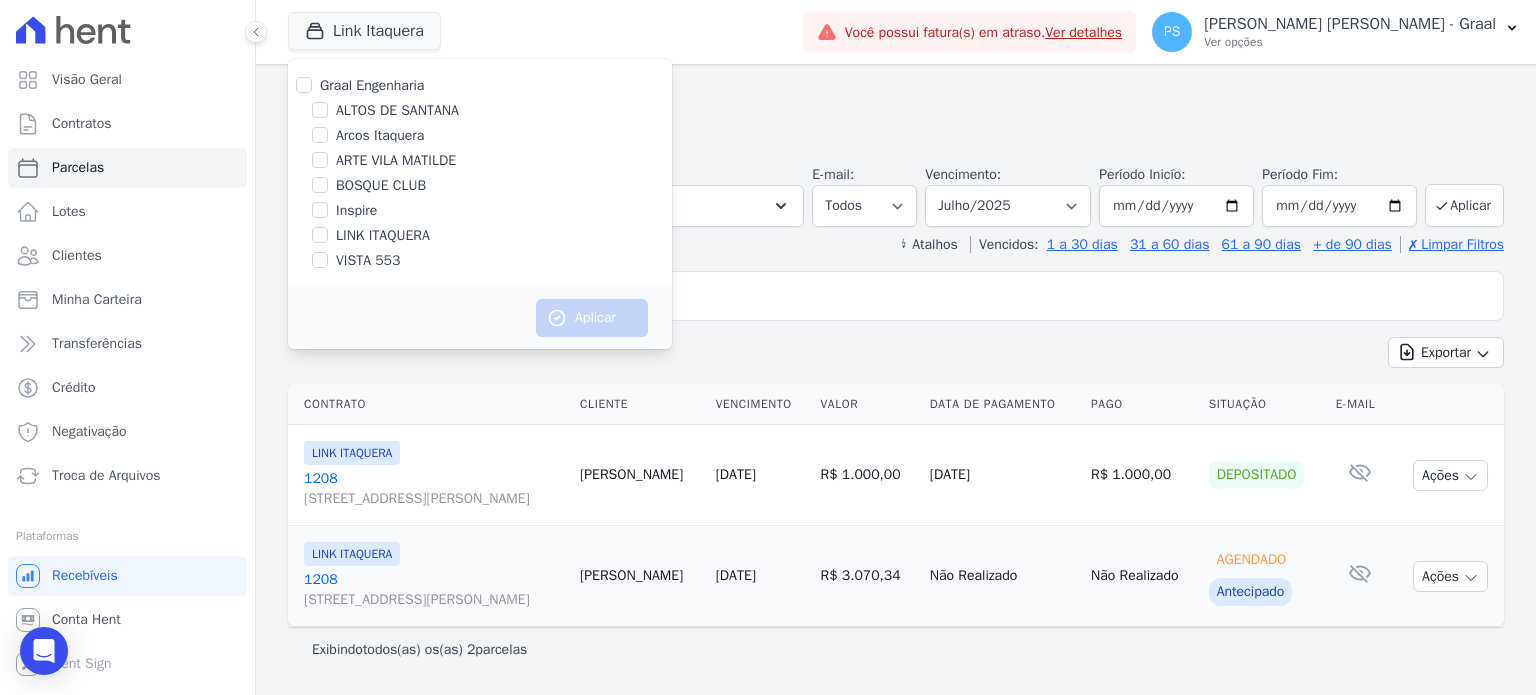 click on "Graal Engenharia
[GEOGRAPHIC_DATA][PERSON_NAME] Itaquera
ARTE [GEOGRAPHIC_DATA][PERSON_NAME] CLUB
Inspire
LINK [GEOGRAPHIC_DATA]" at bounding box center [480, 173] 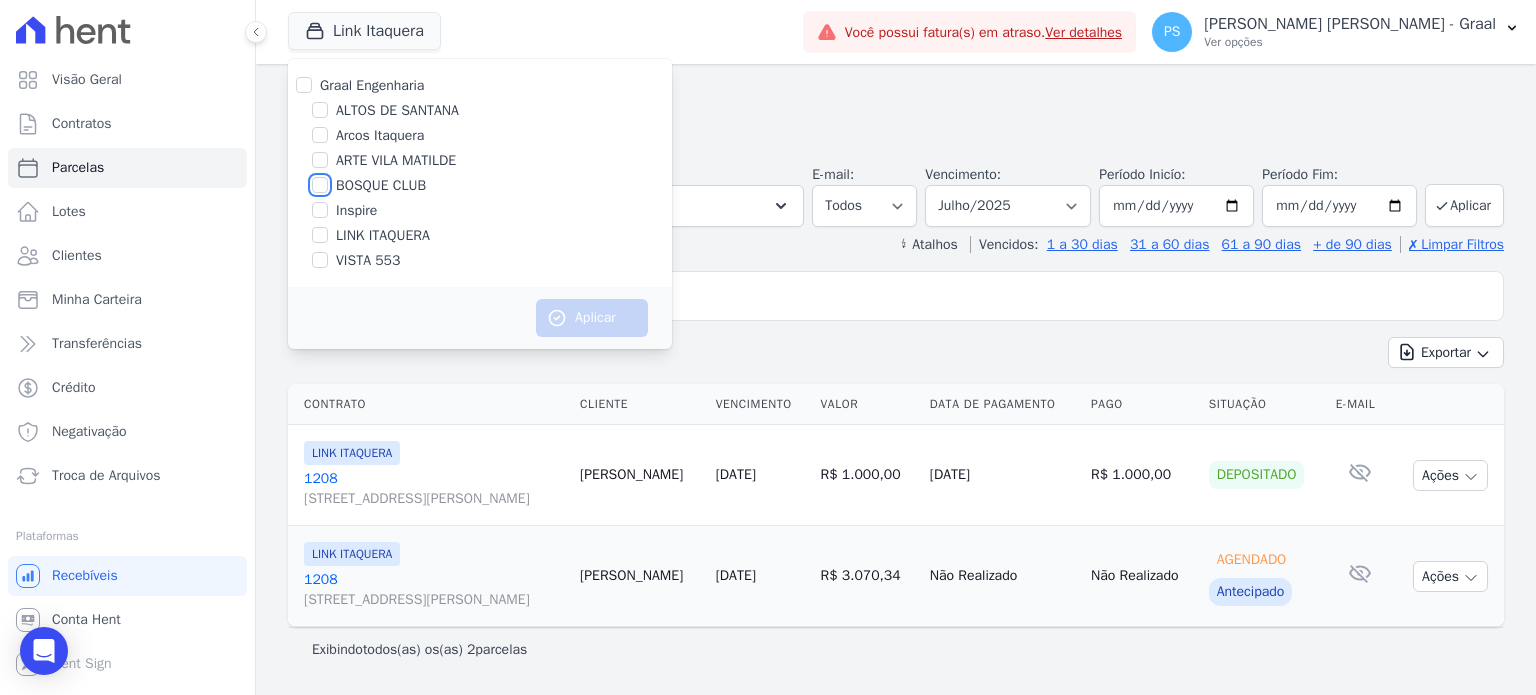 checkbox on "true" 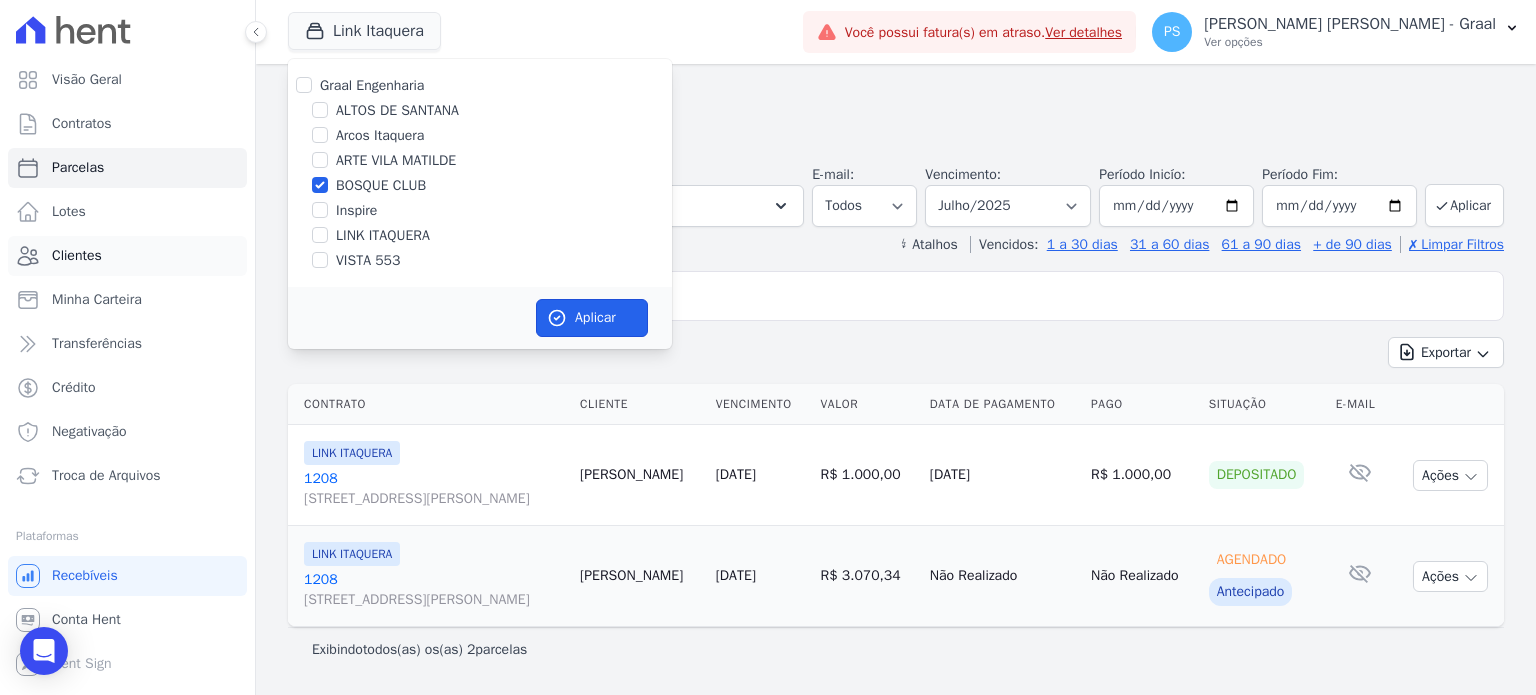 drag, startPoint x: 618, startPoint y: 317, endPoint x: 237, endPoint y: 256, distance: 385.8523 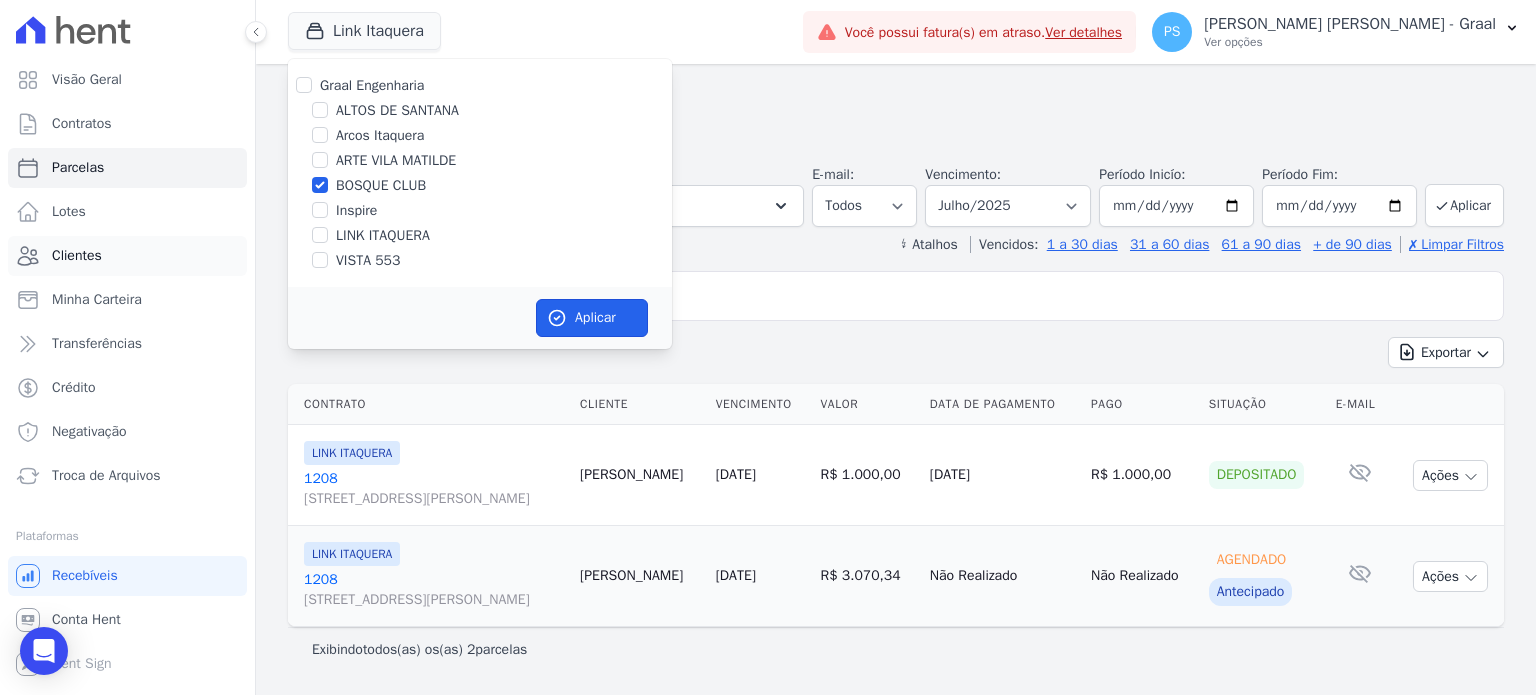 click on "Aplicar" at bounding box center (592, 318) 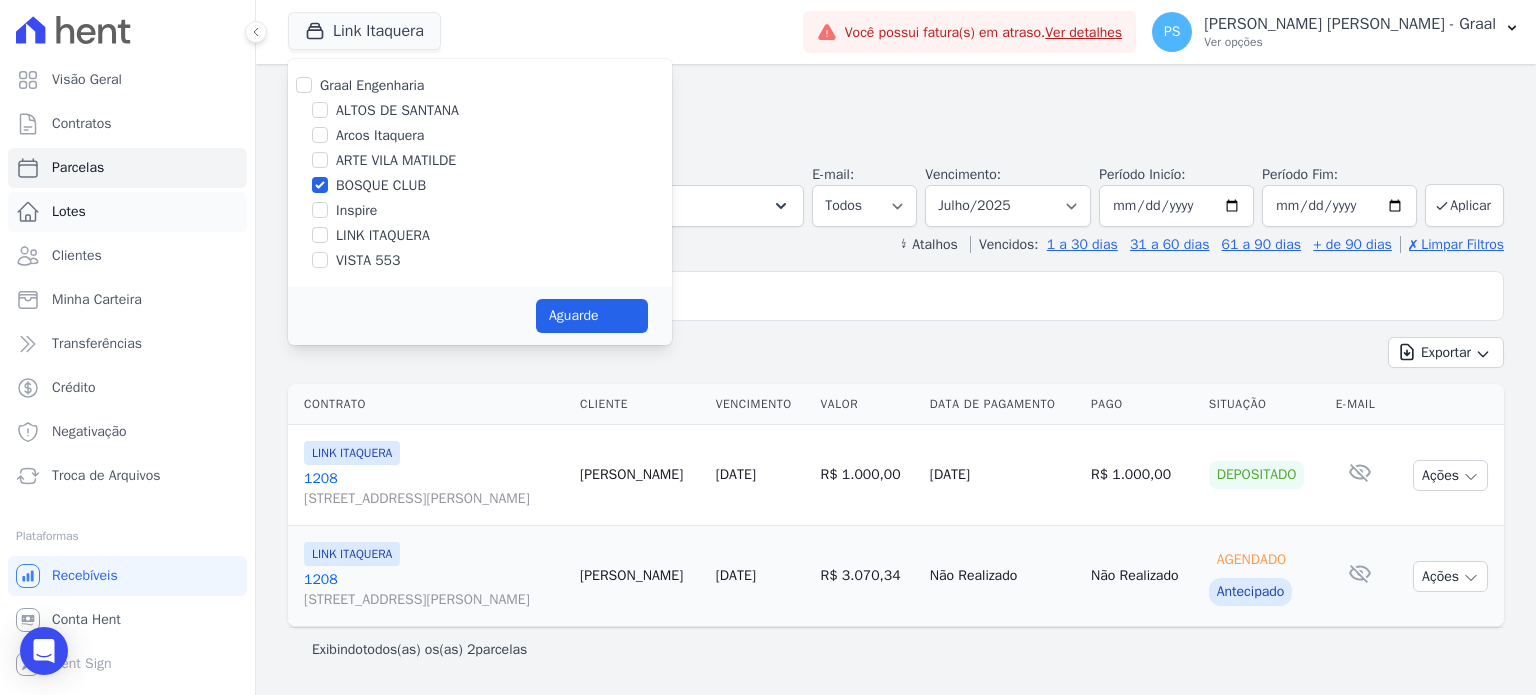 select 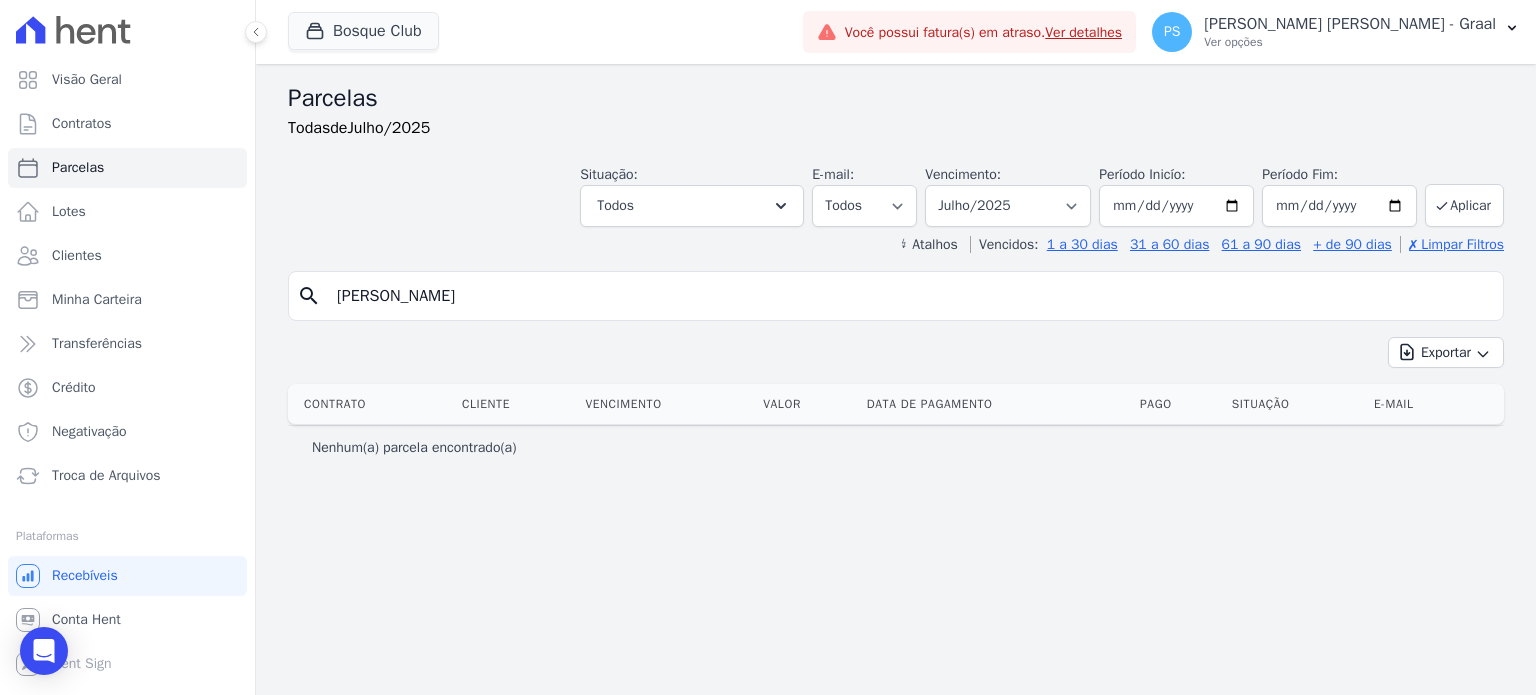 drag, startPoint x: 533, startPoint y: 294, endPoint x: -77, endPoint y: 288, distance: 610.0295 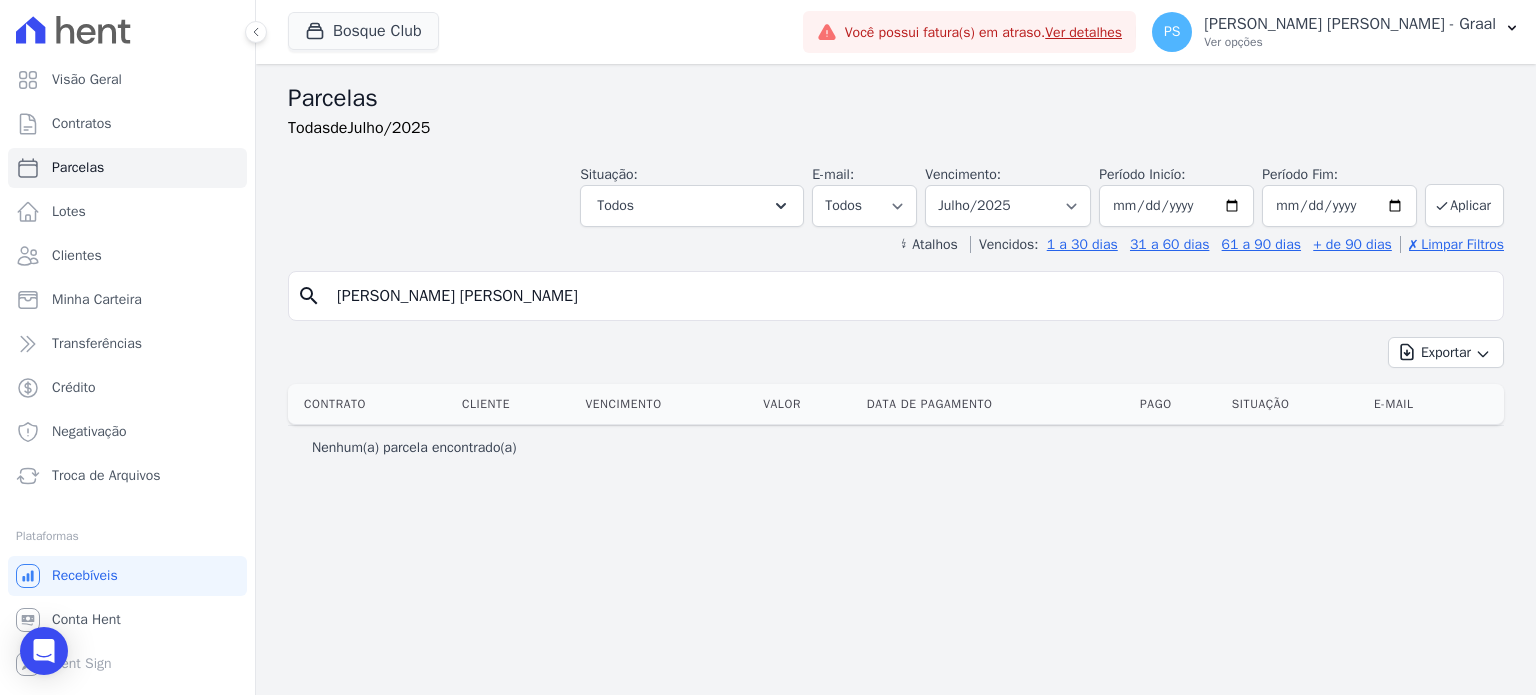 type on "[PERSON_NAME] [PERSON_NAME]" 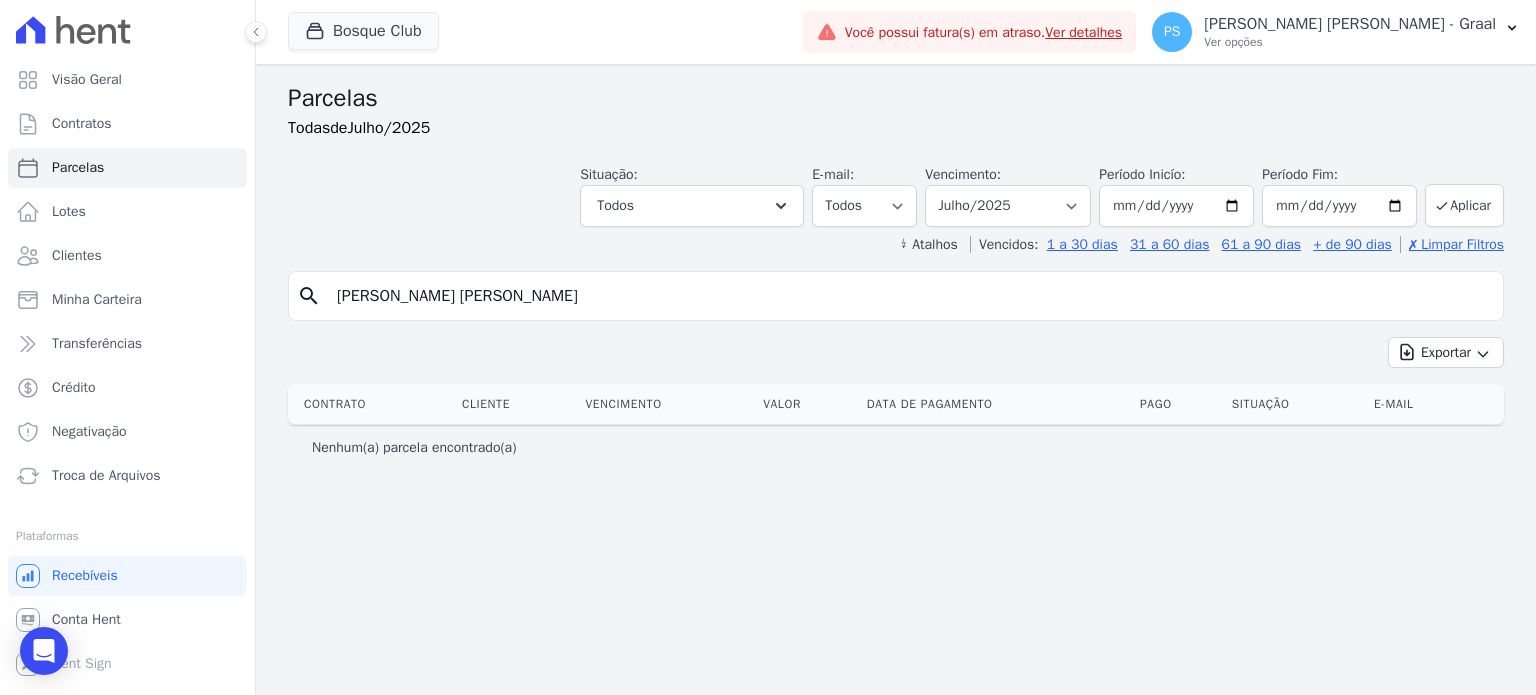 select 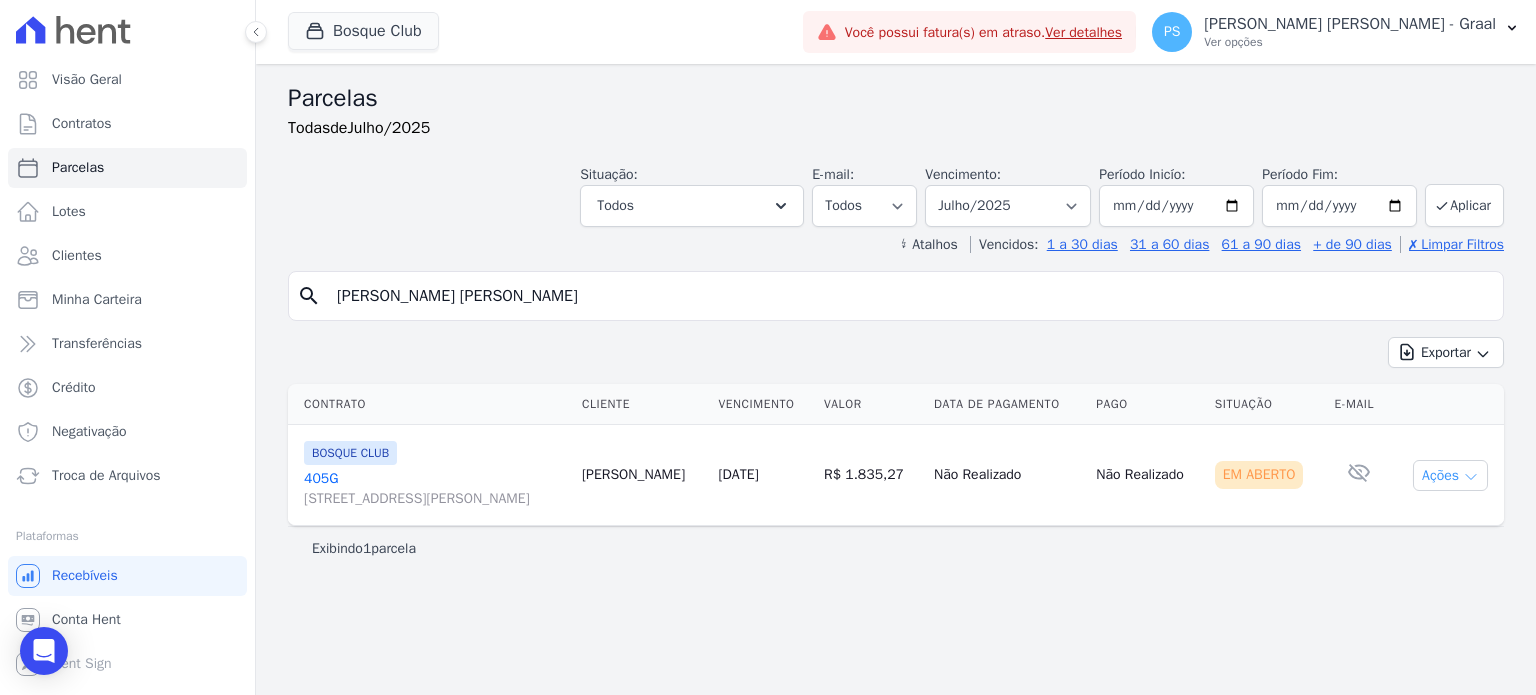 click on "Ações" at bounding box center [1450, 475] 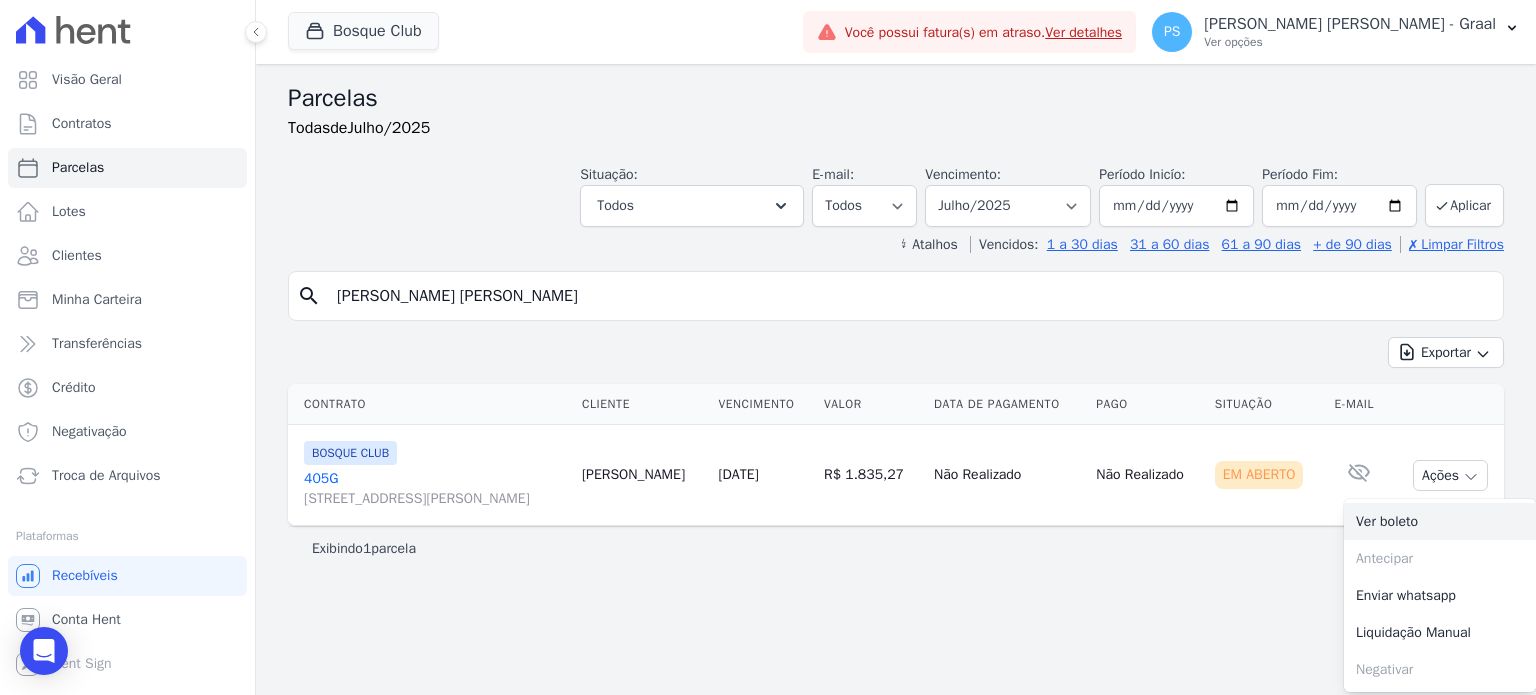 click on "Ver boleto" at bounding box center (1440, 521) 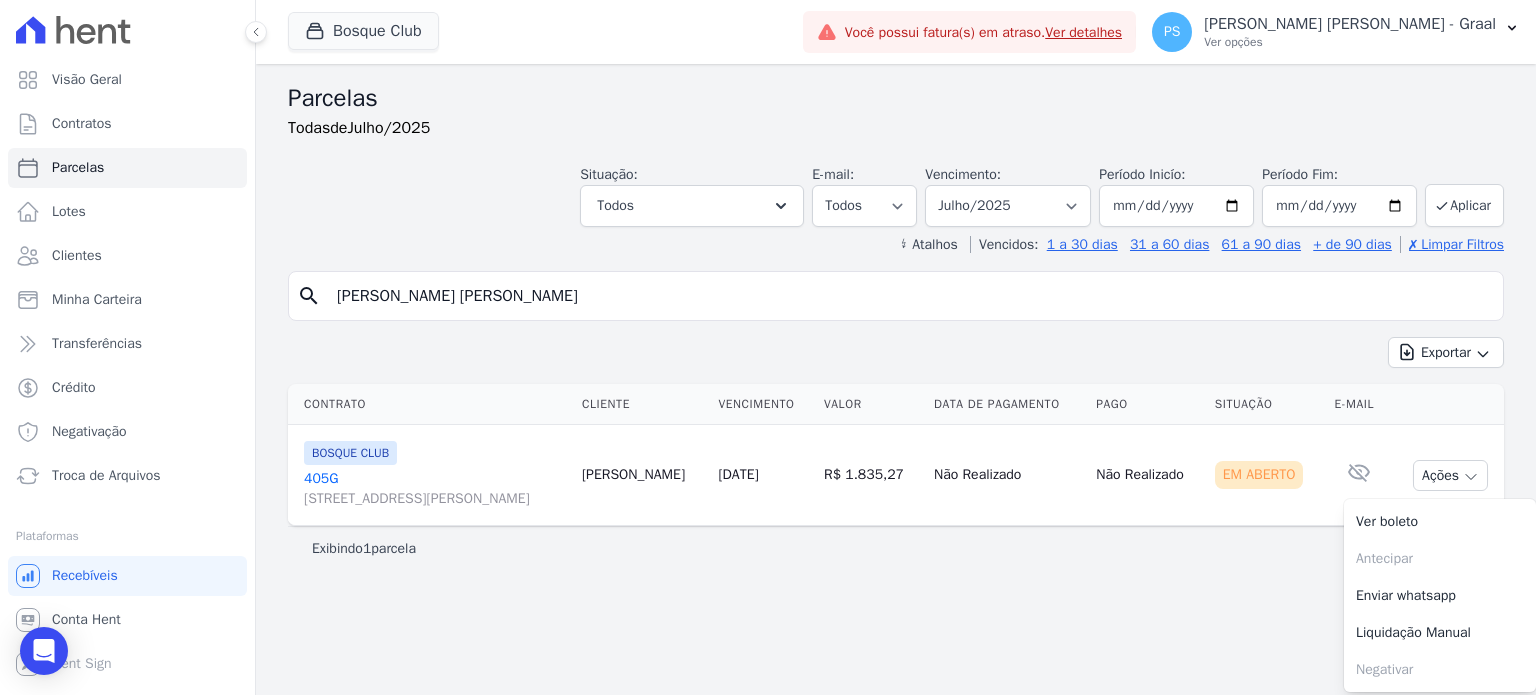 click on "Exibindo  1  parcela" at bounding box center (896, 549) 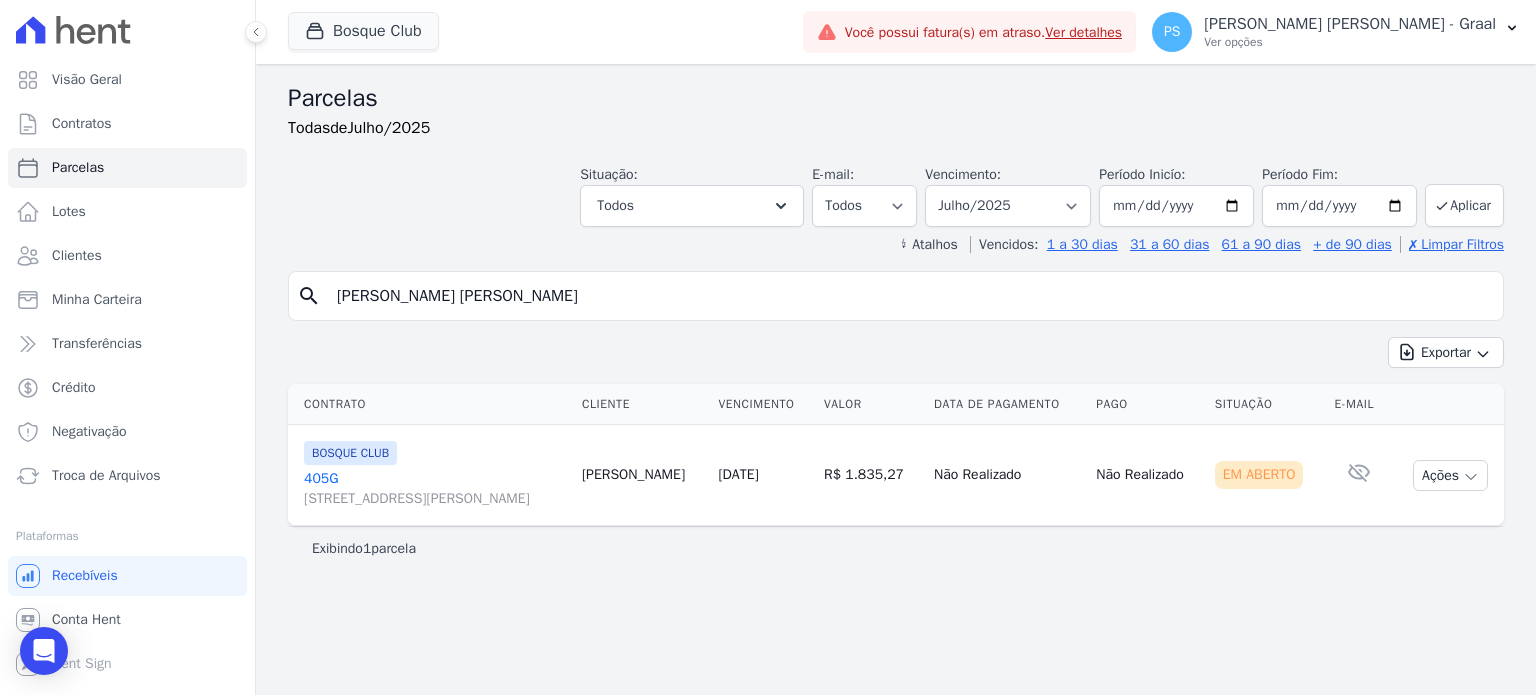 click on "Não Realizado" at bounding box center [1007, 475] 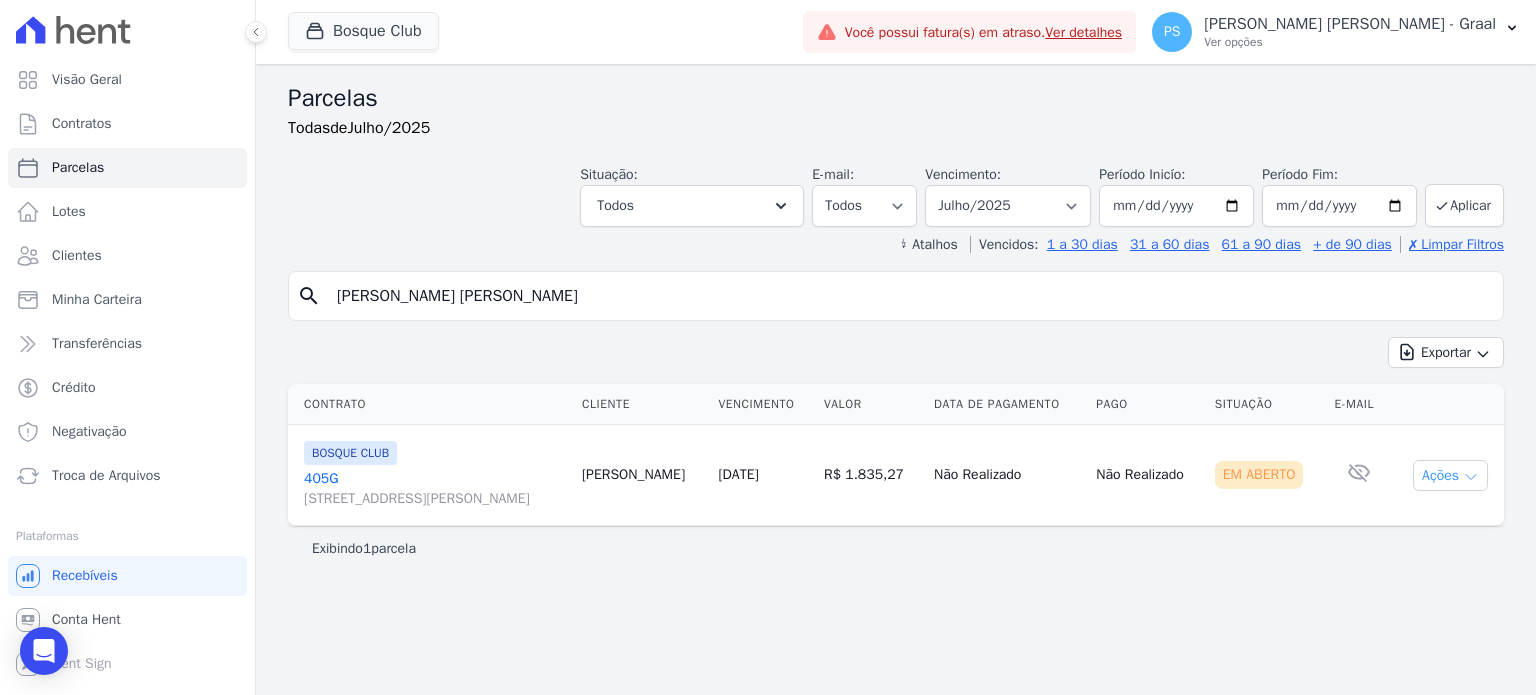 click 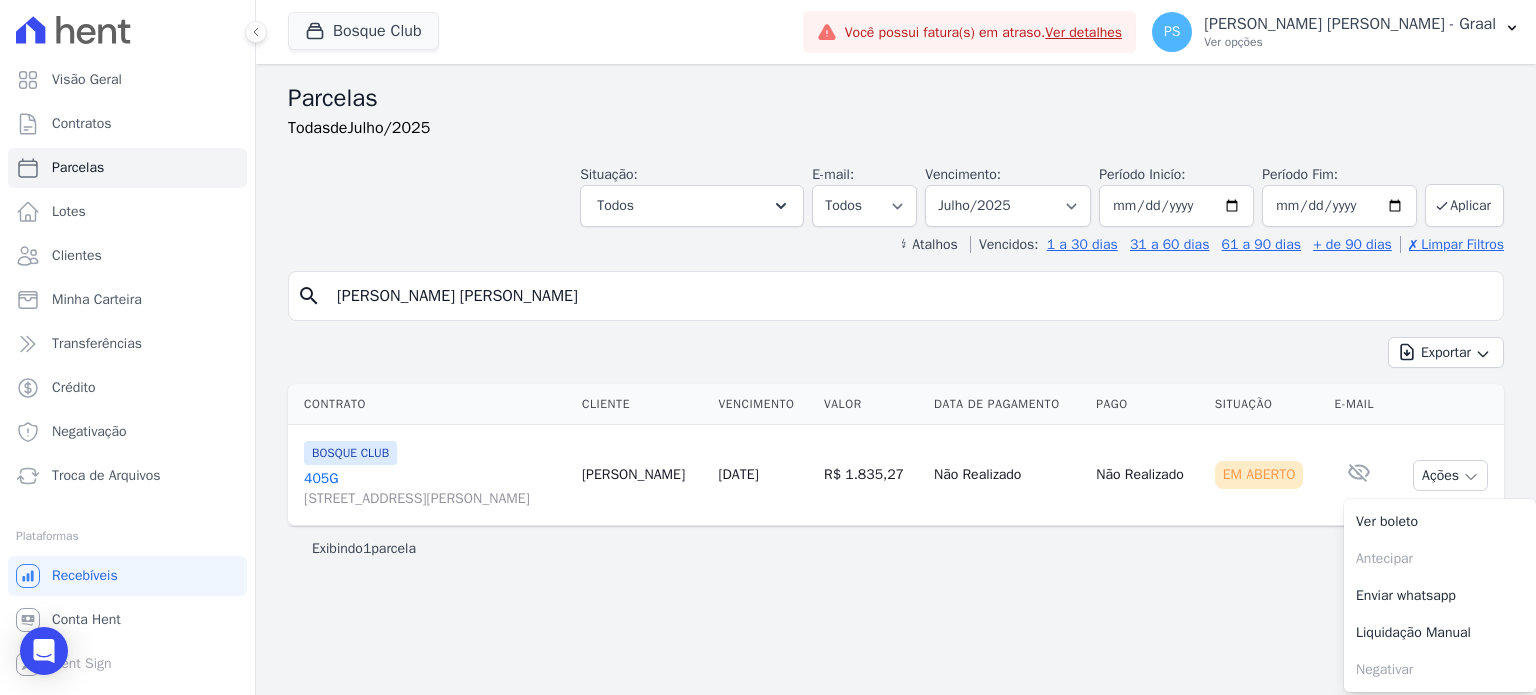 click on "BOSQUE CLUB" at bounding box center [435, 453] 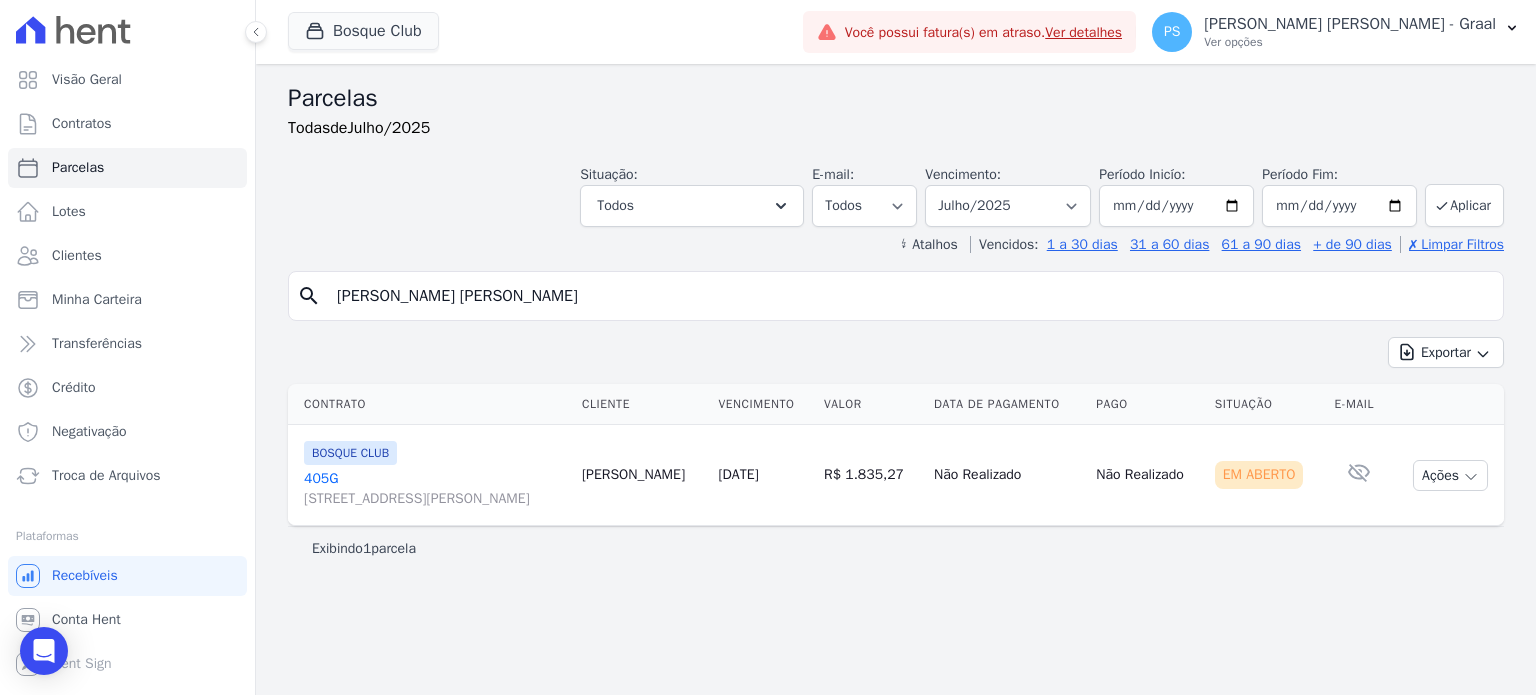 click on "405G
[STREET_ADDRESS][PERSON_NAME]" at bounding box center (435, 489) 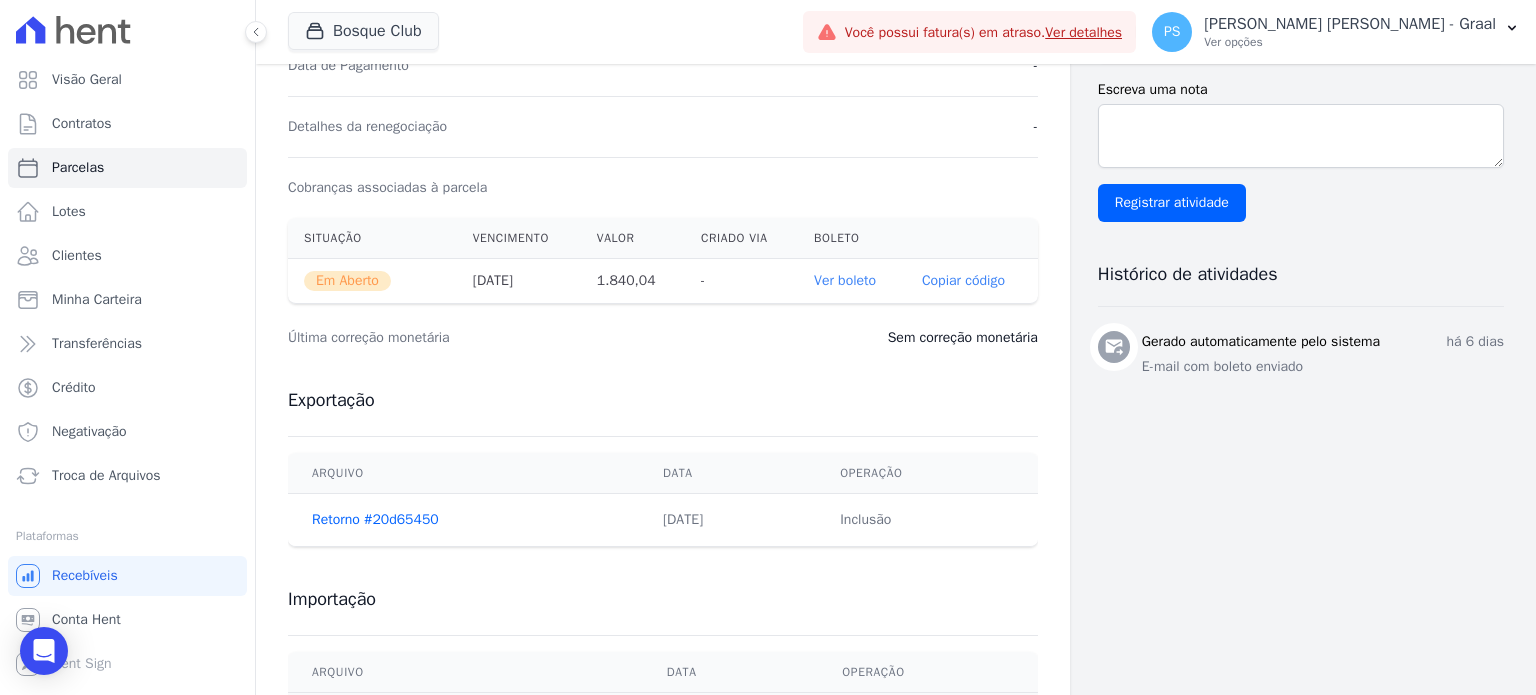 scroll, scrollTop: 571, scrollLeft: 0, axis: vertical 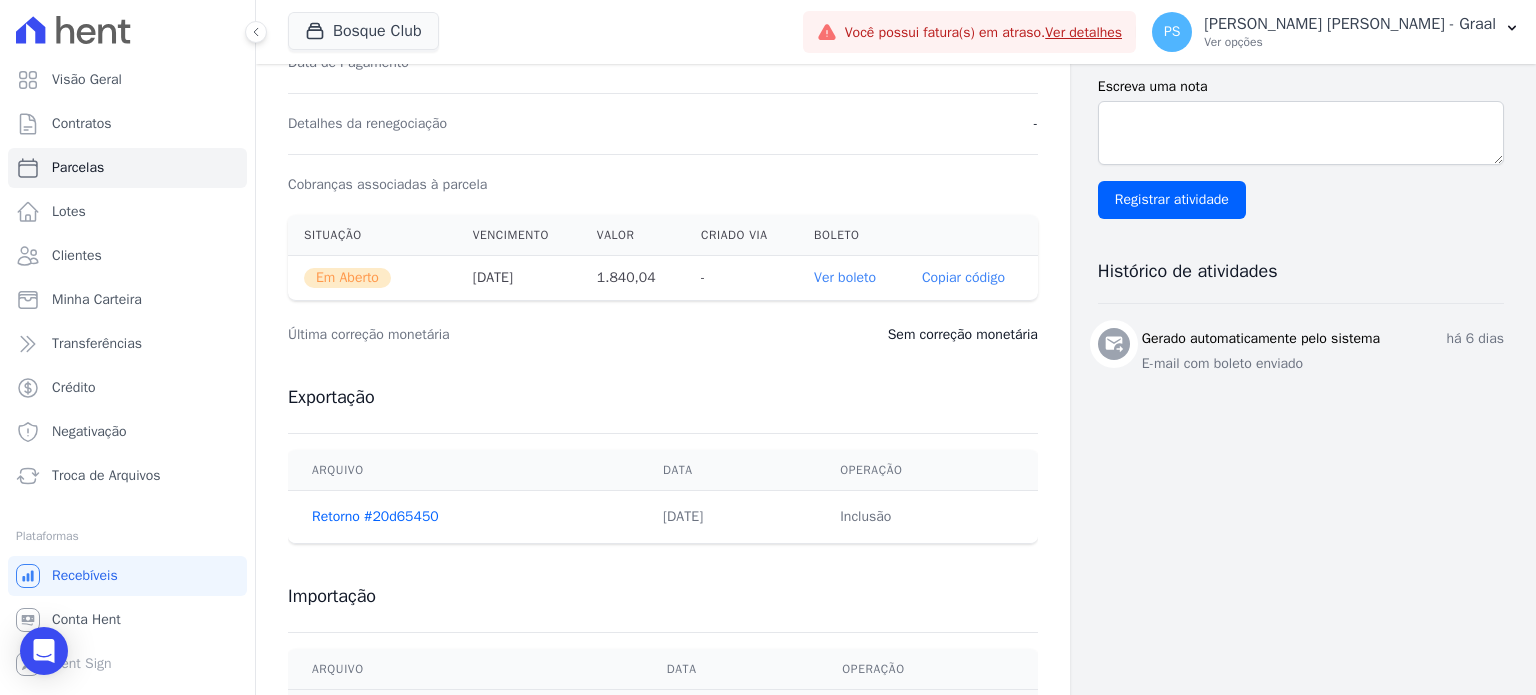 click on "Gerado automaticamente pelo sistema" at bounding box center [1261, 338] 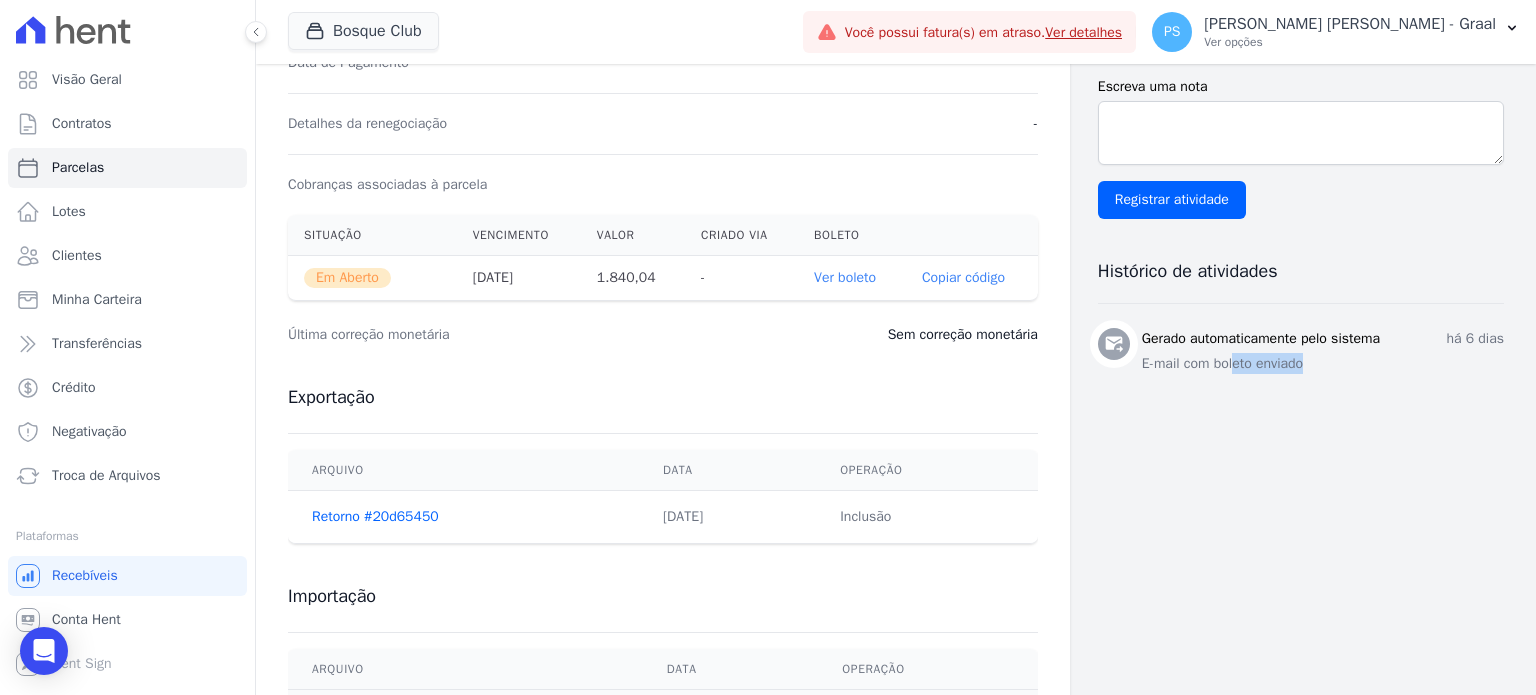 drag, startPoint x: 1386, startPoint y: 356, endPoint x: 1224, endPoint y: 368, distance: 162.44383 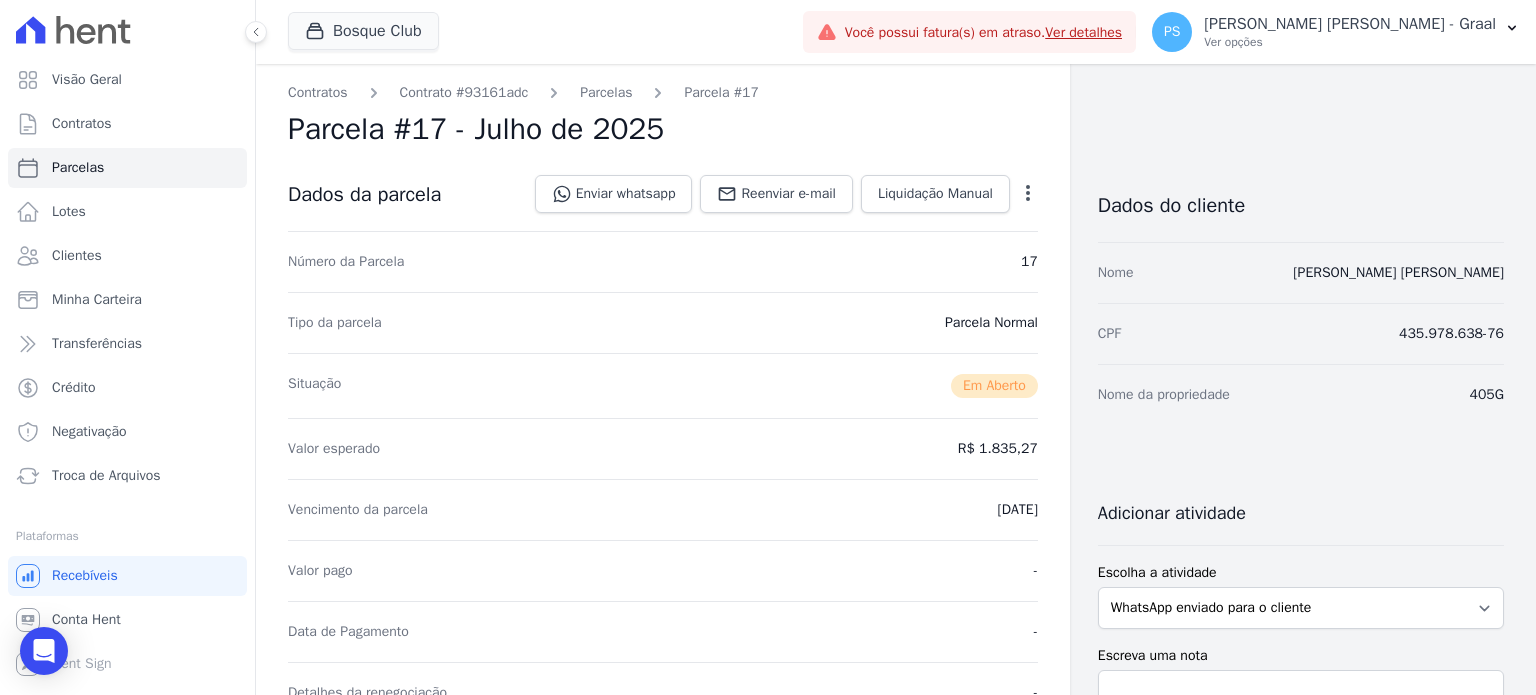 scroll, scrollTop: 0, scrollLeft: 0, axis: both 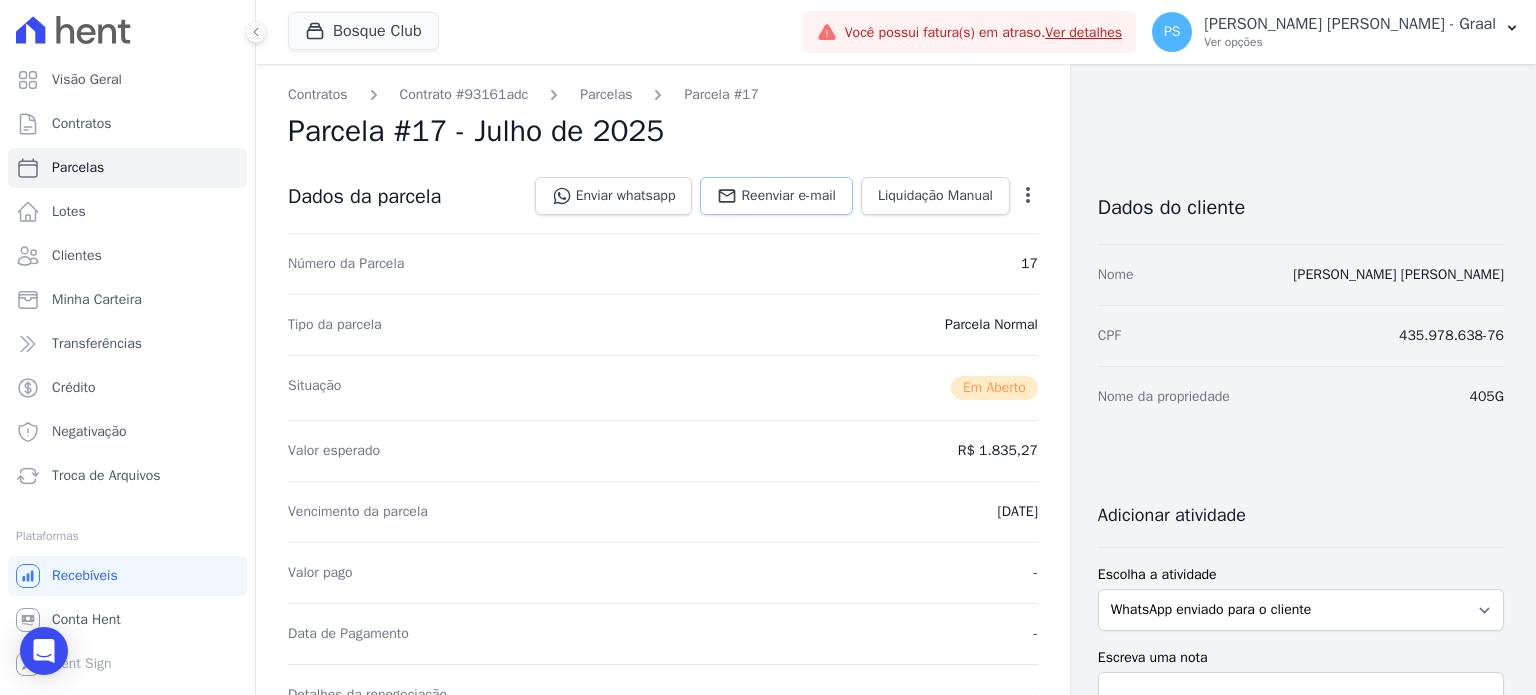 click on "Reenviar e-mail" at bounding box center [788, 196] 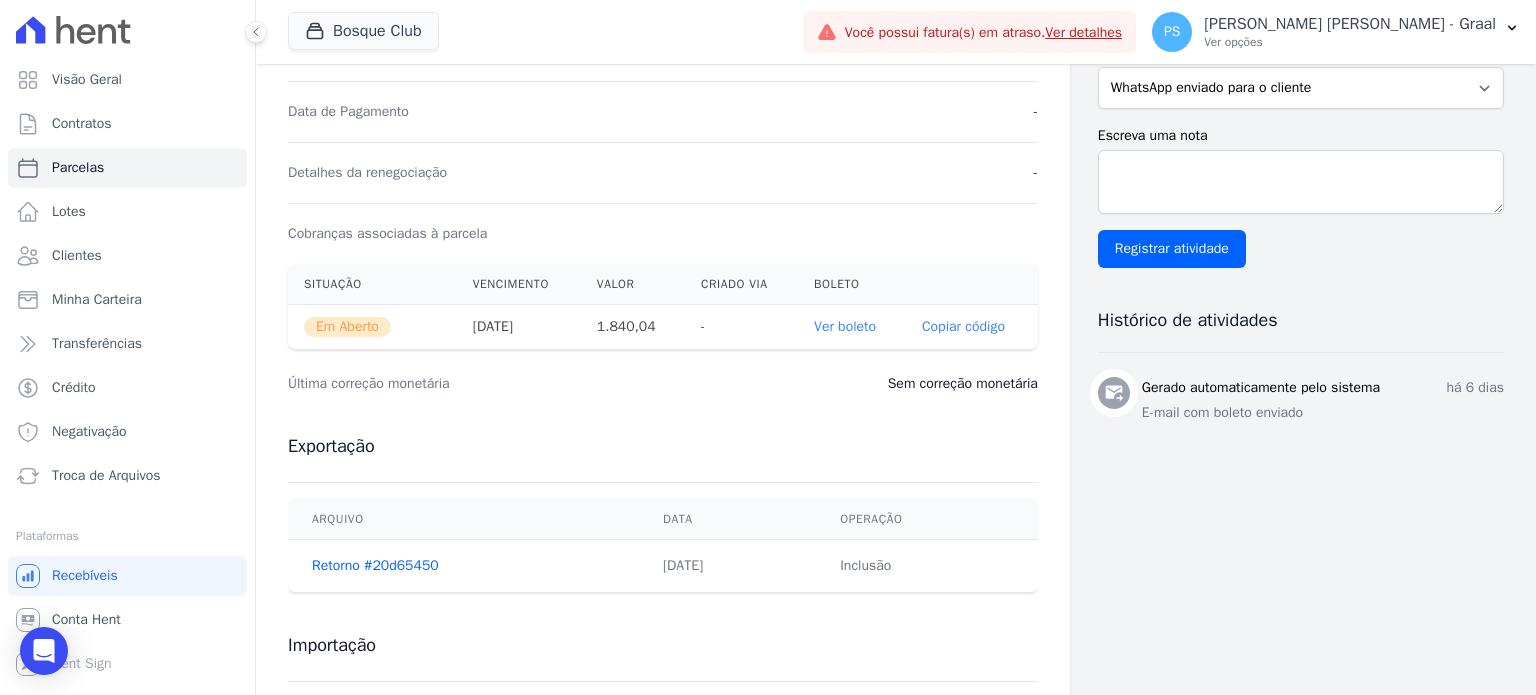 scroll, scrollTop: 600, scrollLeft: 0, axis: vertical 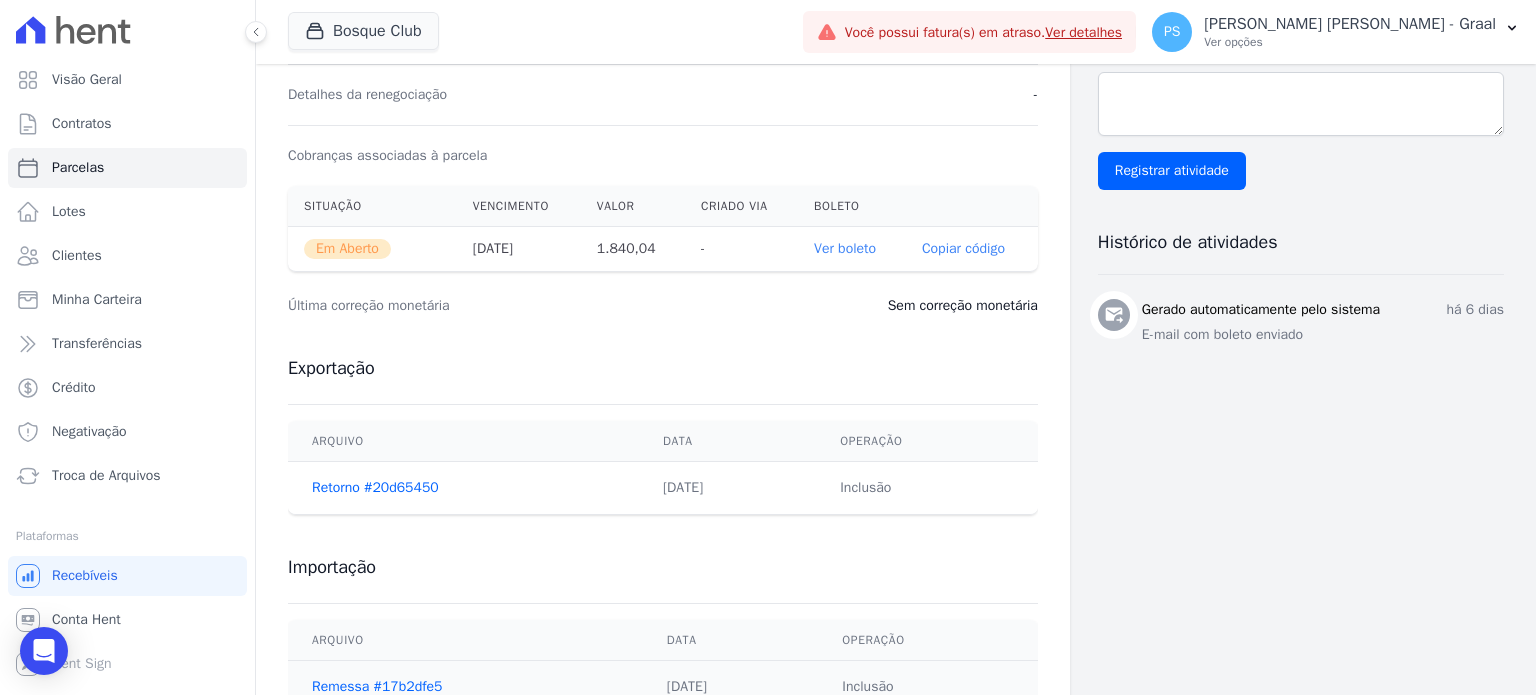 click on "[PERSON_NAME] automaticamente pelo sistema
há 6 [PERSON_NAME]
E-mail com boleto enviado" at bounding box center (1323, 324) 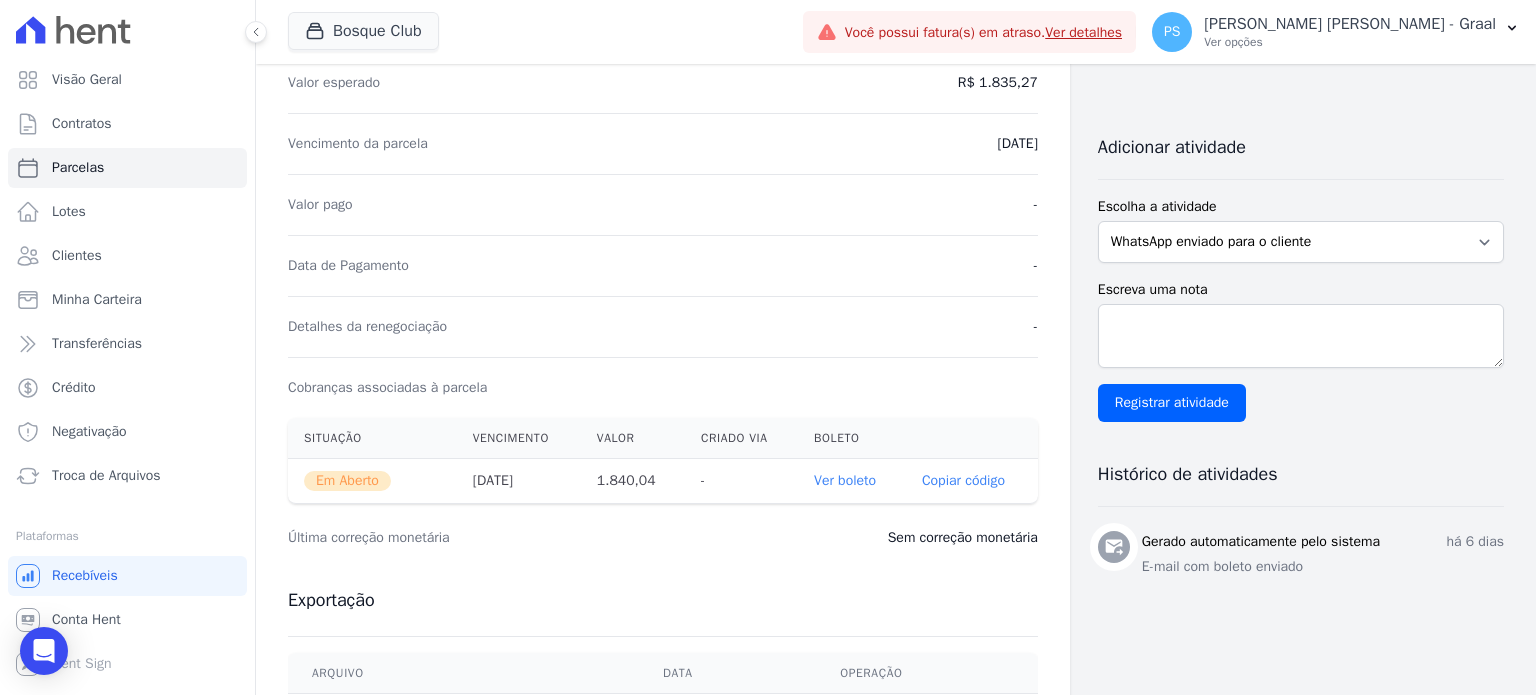 scroll, scrollTop: 371, scrollLeft: 0, axis: vertical 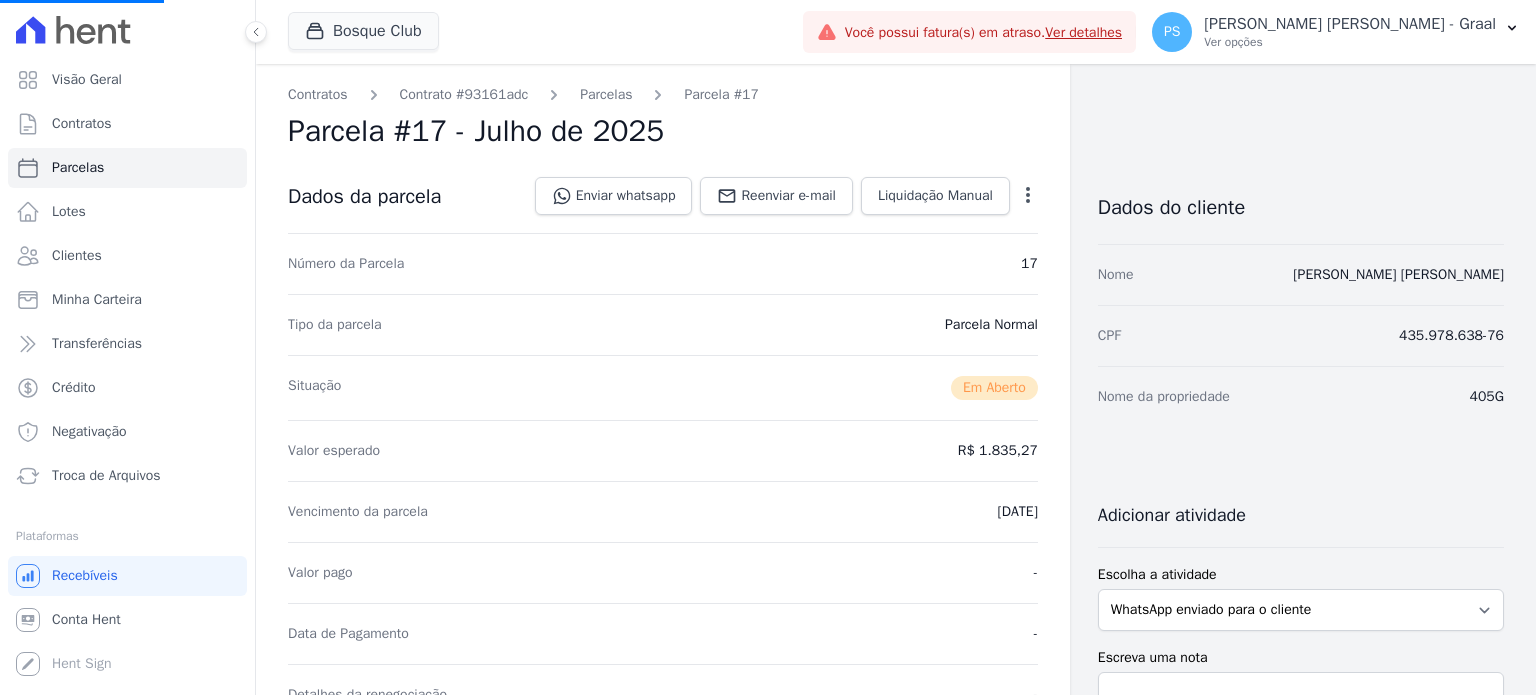 select 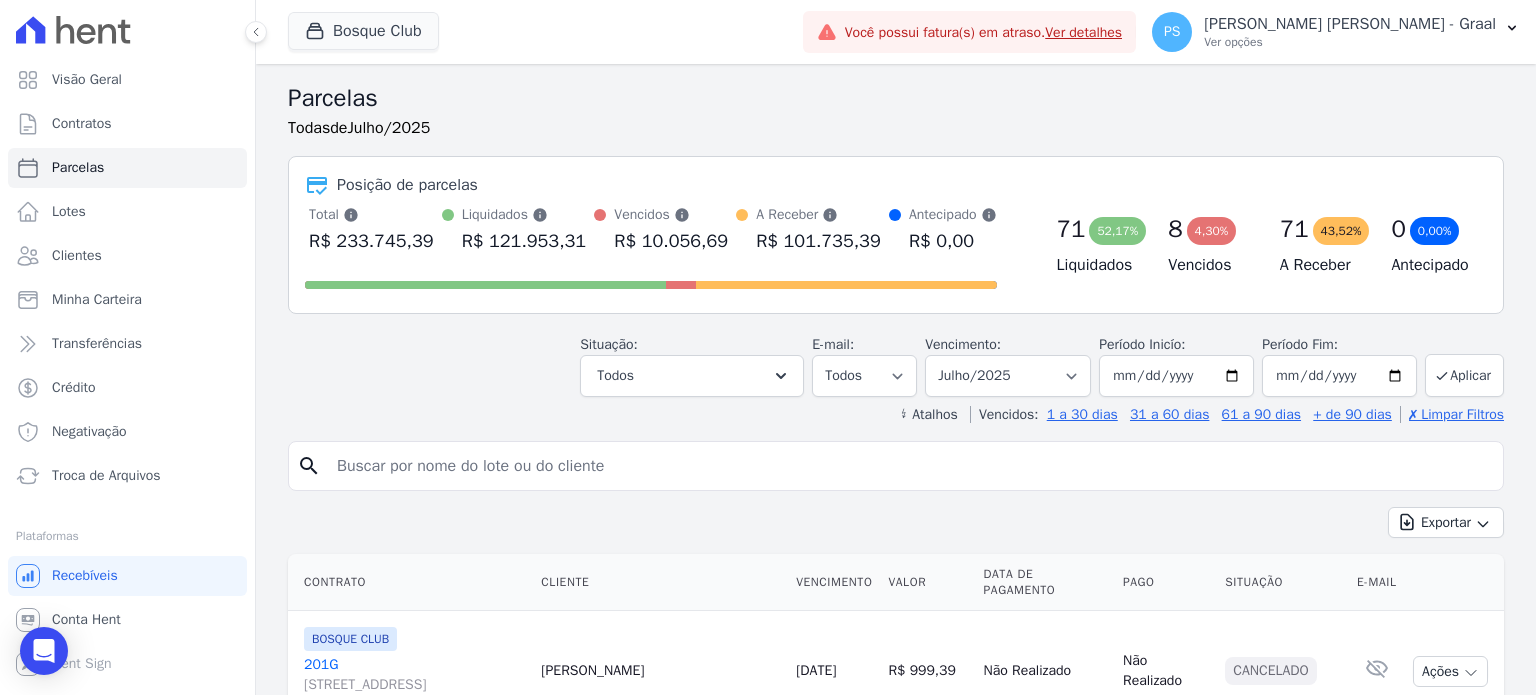 click at bounding box center (910, 466) 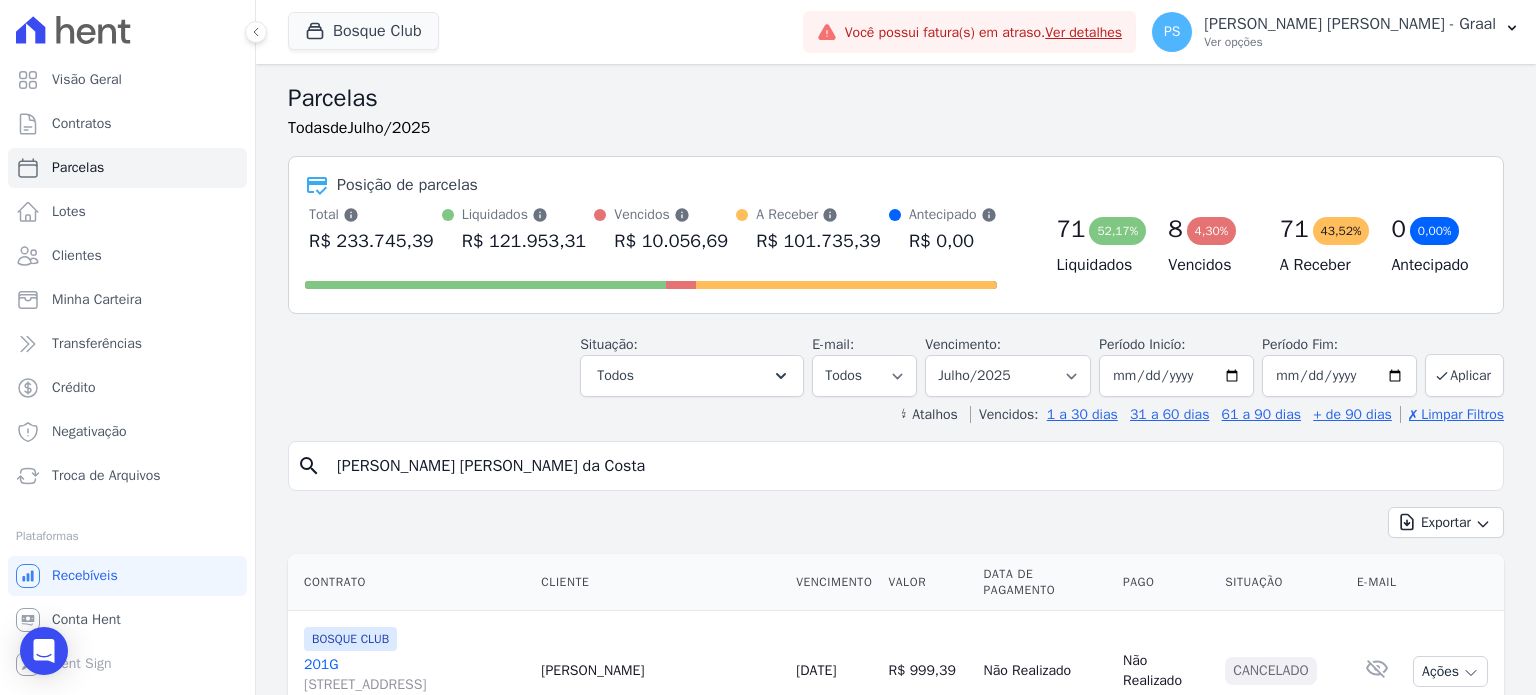 type on "[PERSON_NAME] [PERSON_NAME] da Costa" 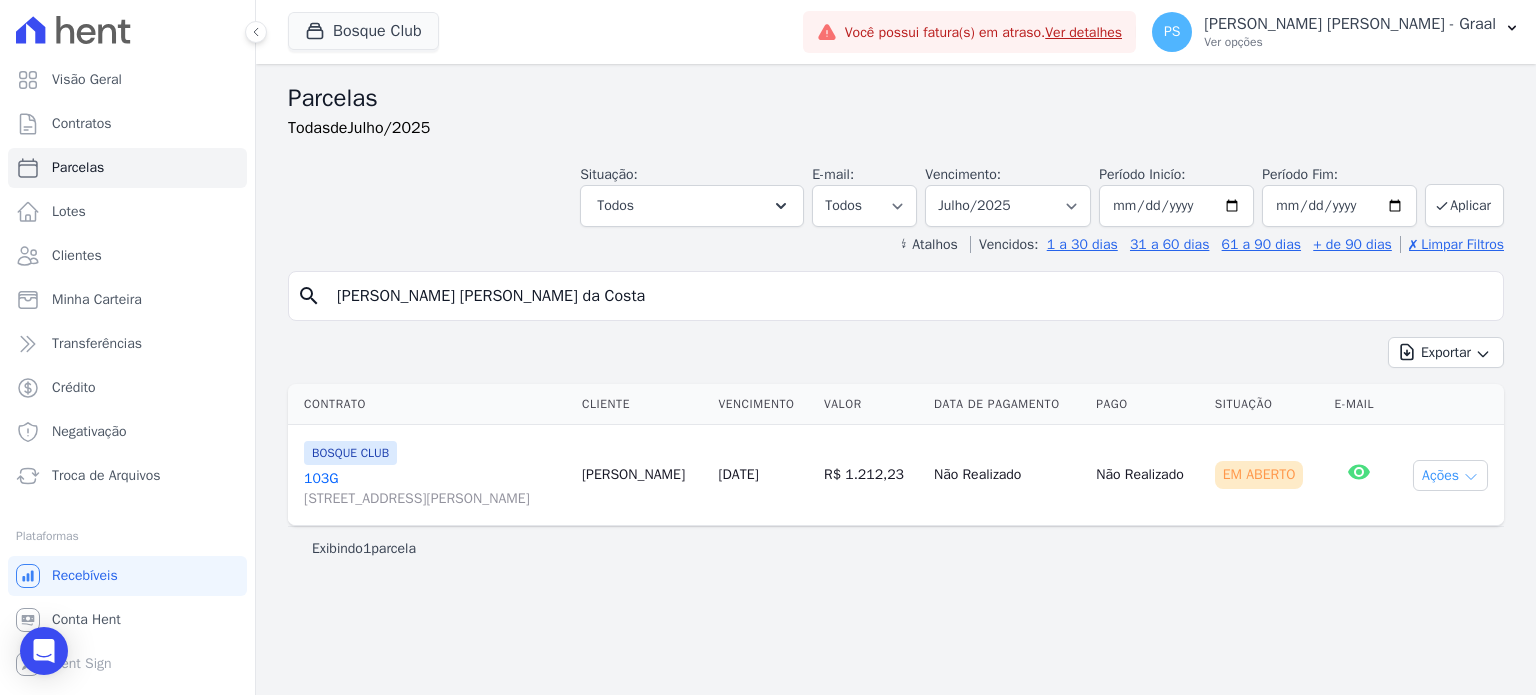click on "Ações" at bounding box center (1450, 475) 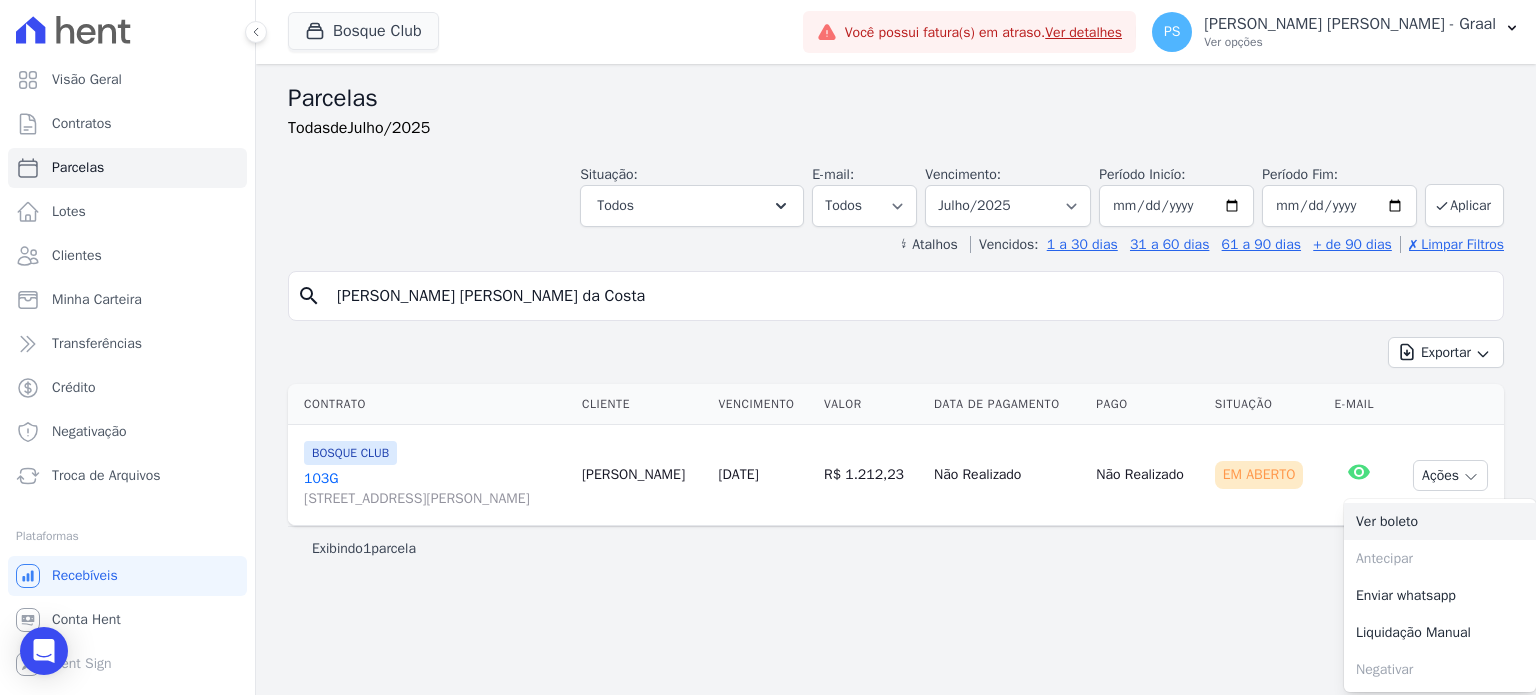 click on "Ver boleto" at bounding box center [1440, 521] 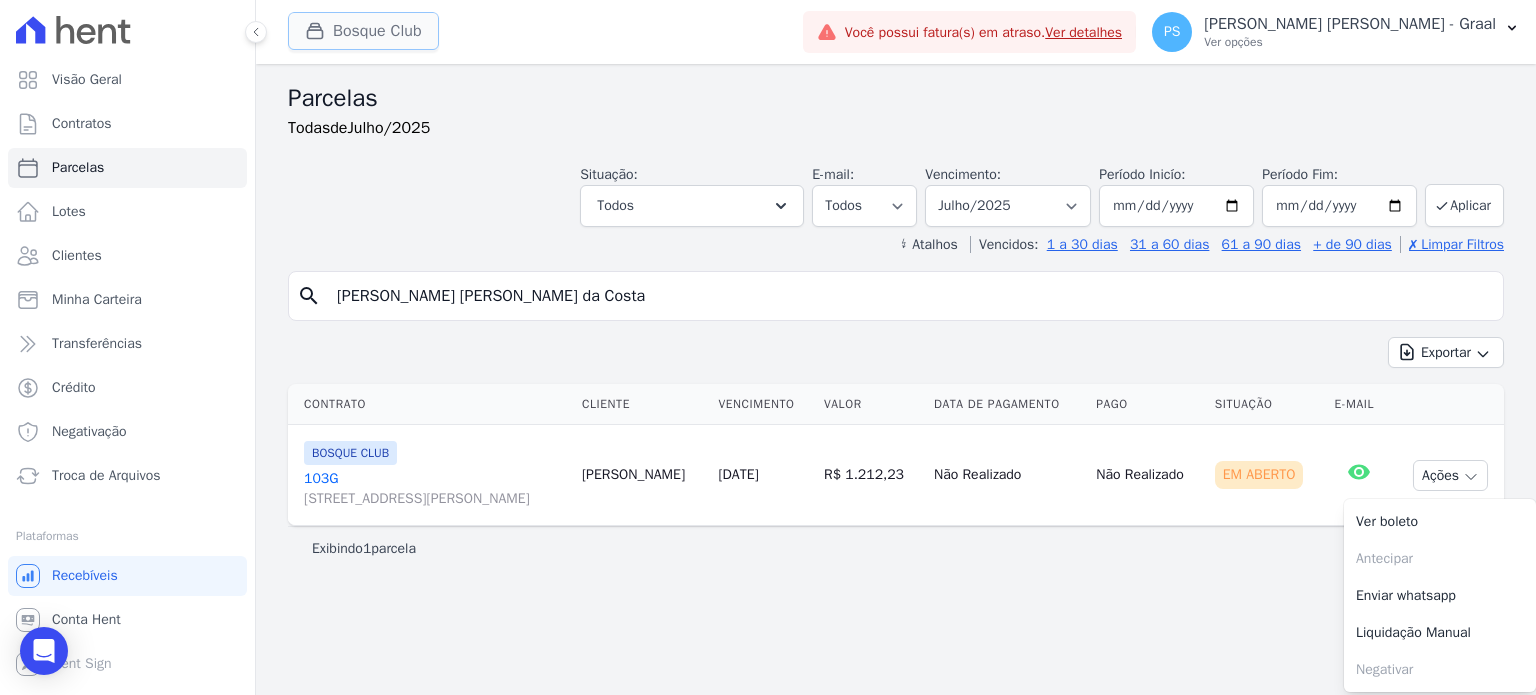 click on "Bosque Club" at bounding box center (363, 31) 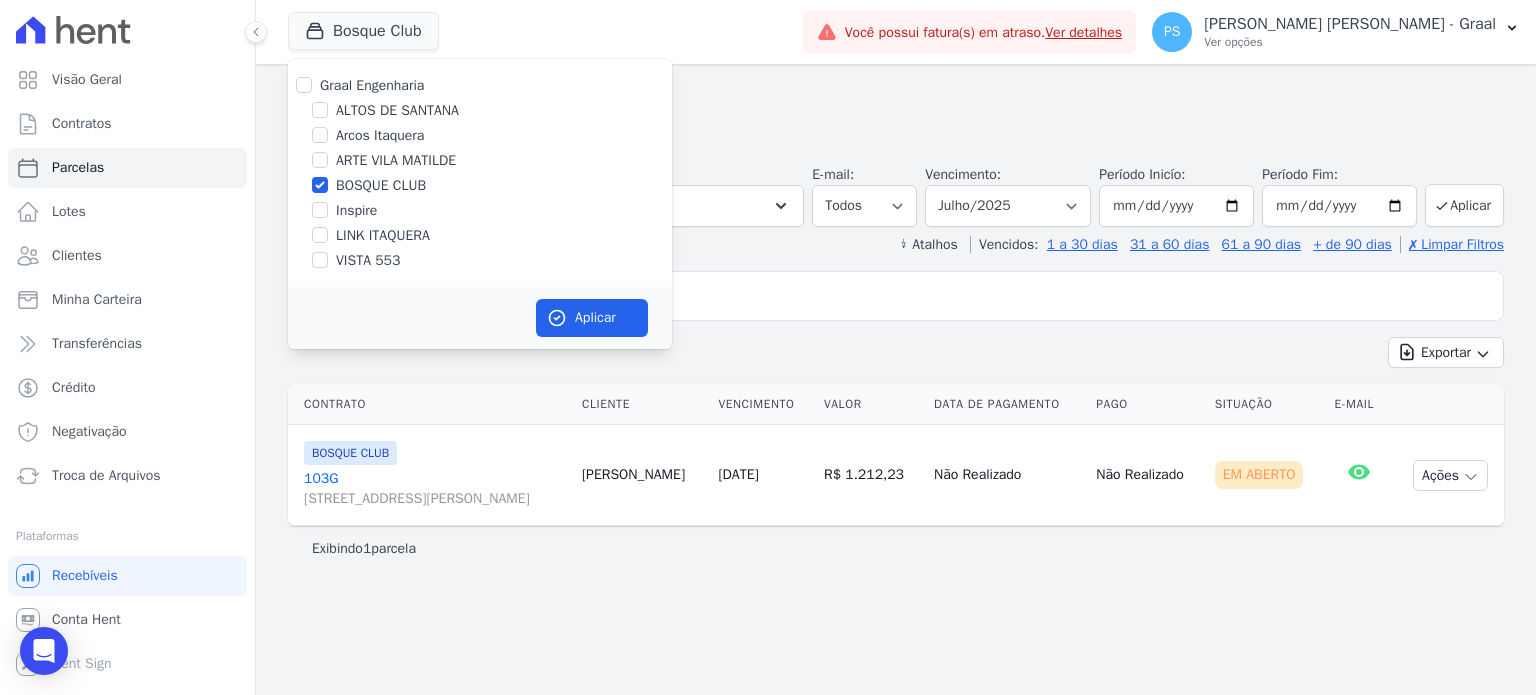 click on "BOSQUE CLUB" at bounding box center (381, 185) 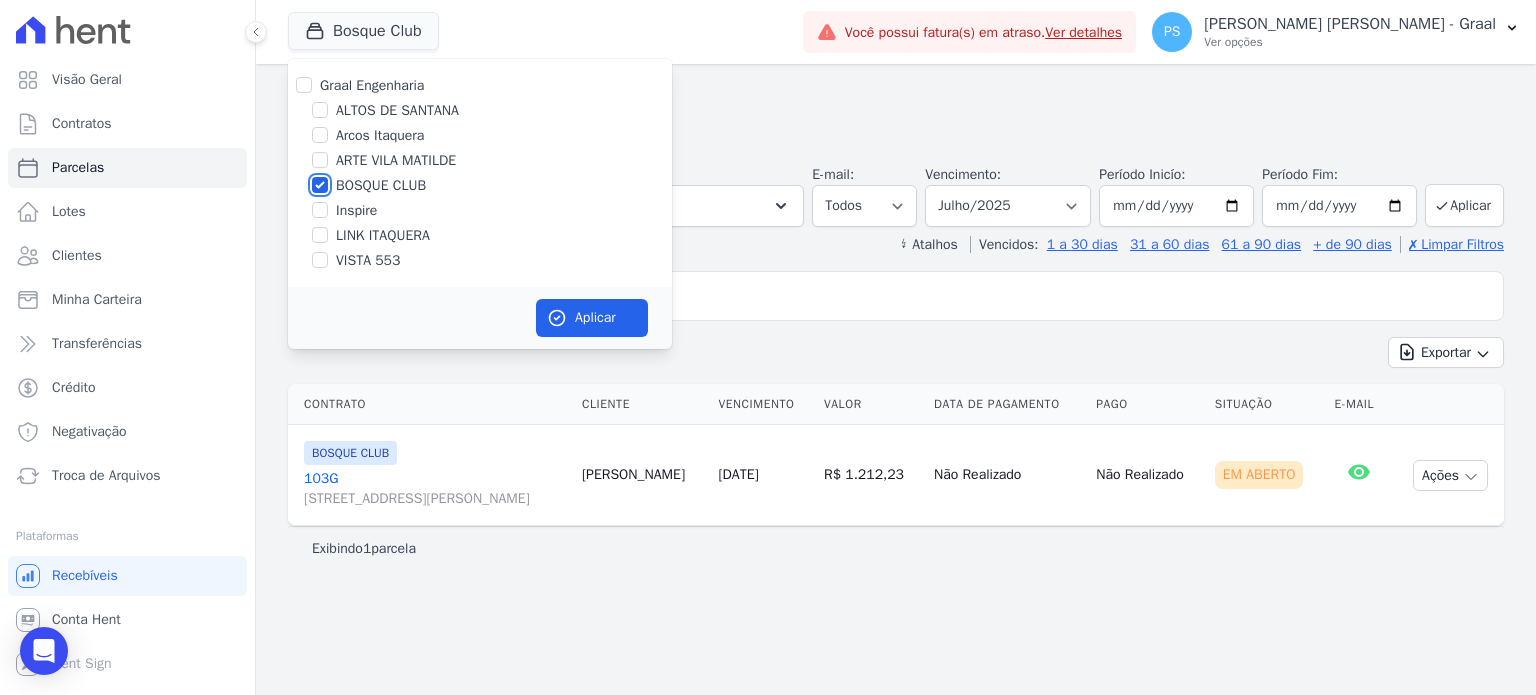 click on "BOSQUE CLUB" at bounding box center (320, 185) 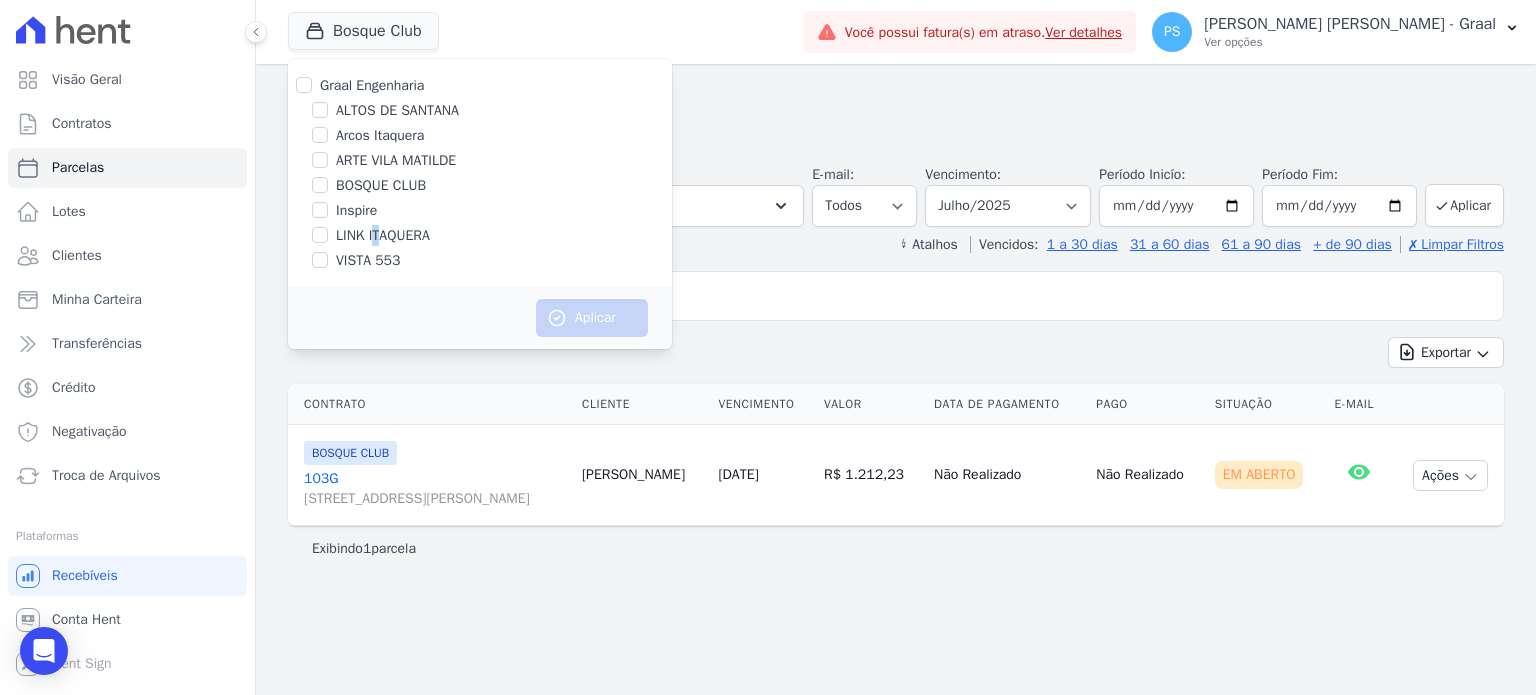 click on "LINK ITAQUERA" at bounding box center [383, 235] 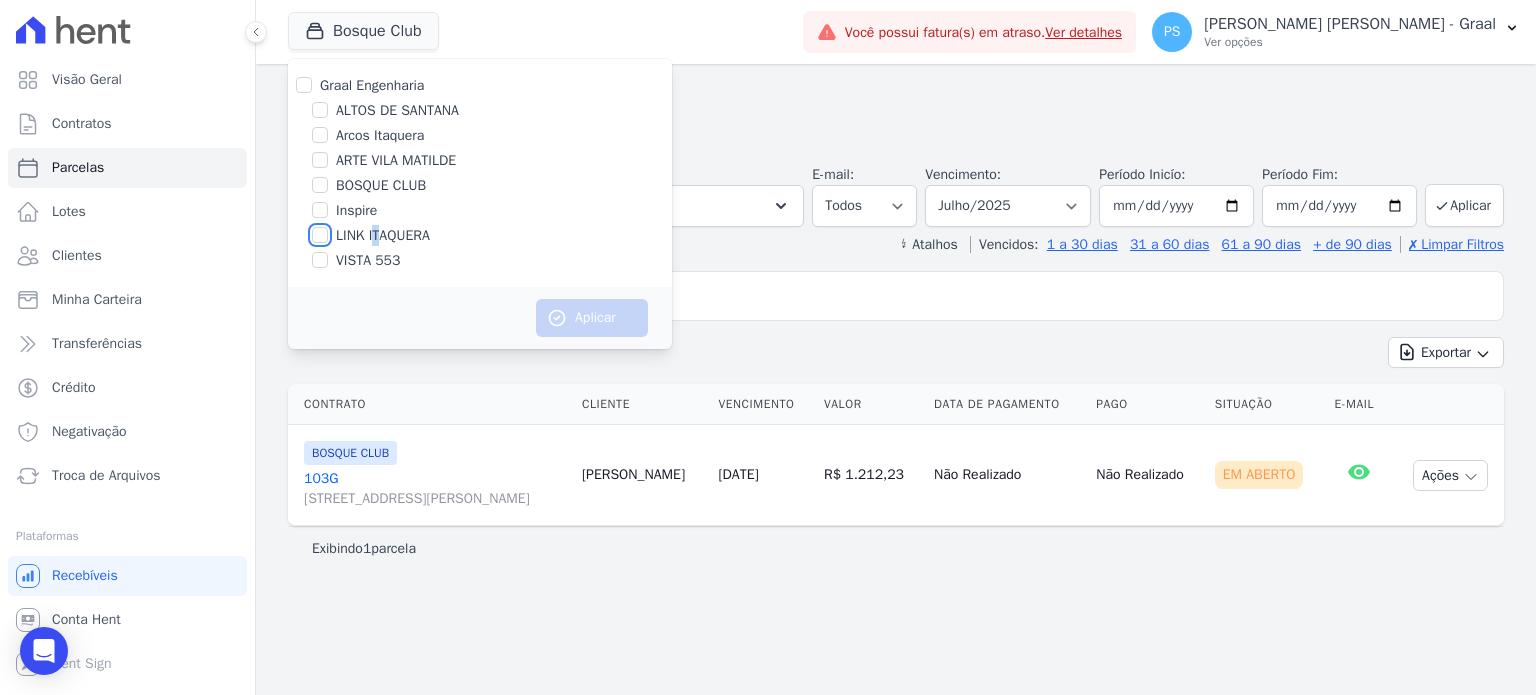 click on "LINK ITAQUERA" at bounding box center [320, 235] 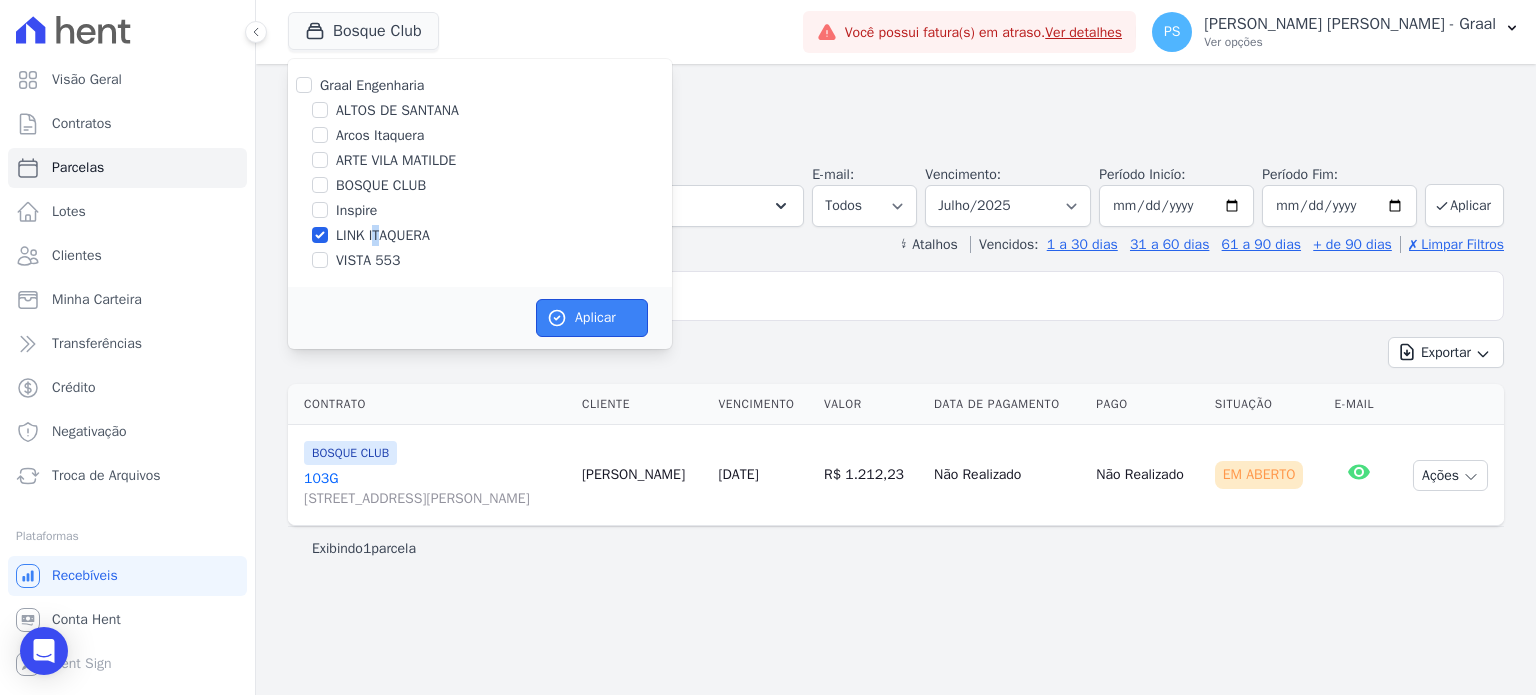 click on "Aplicar" at bounding box center [592, 318] 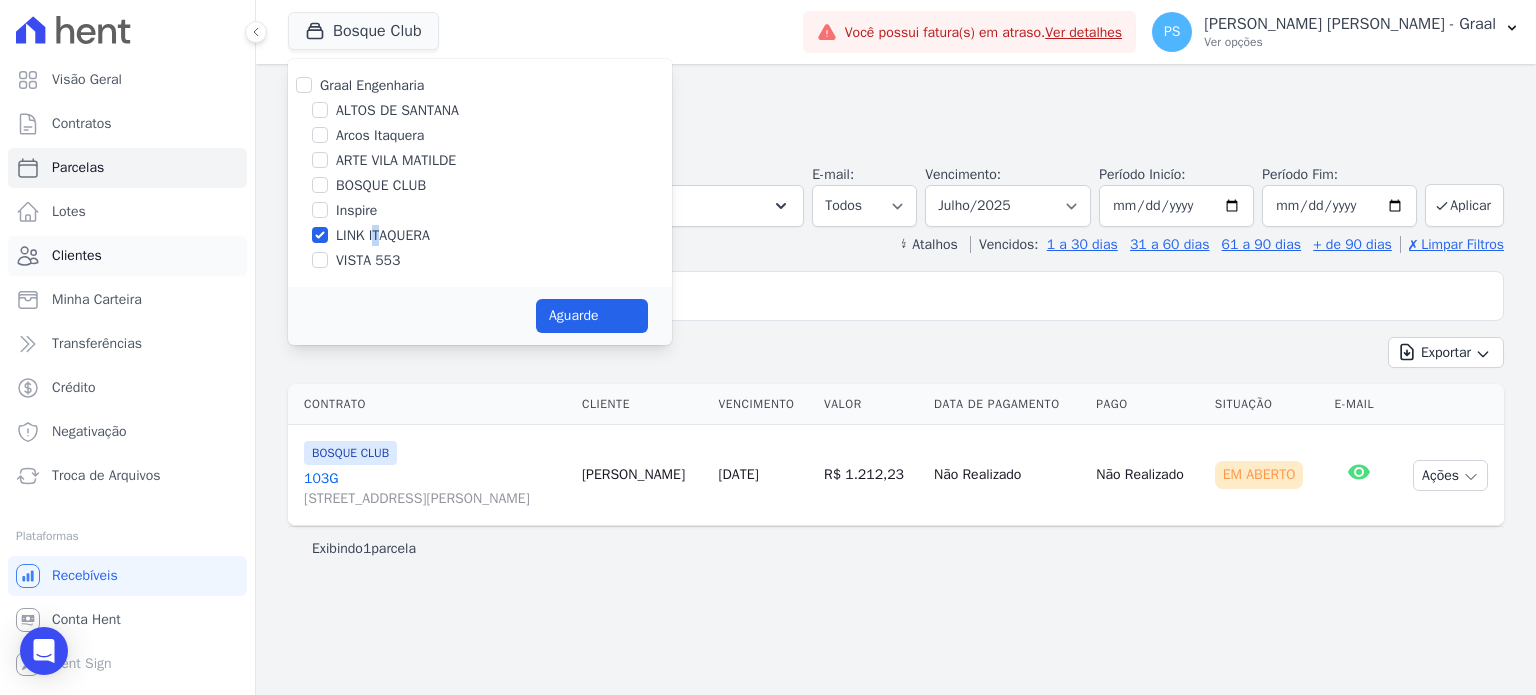 select 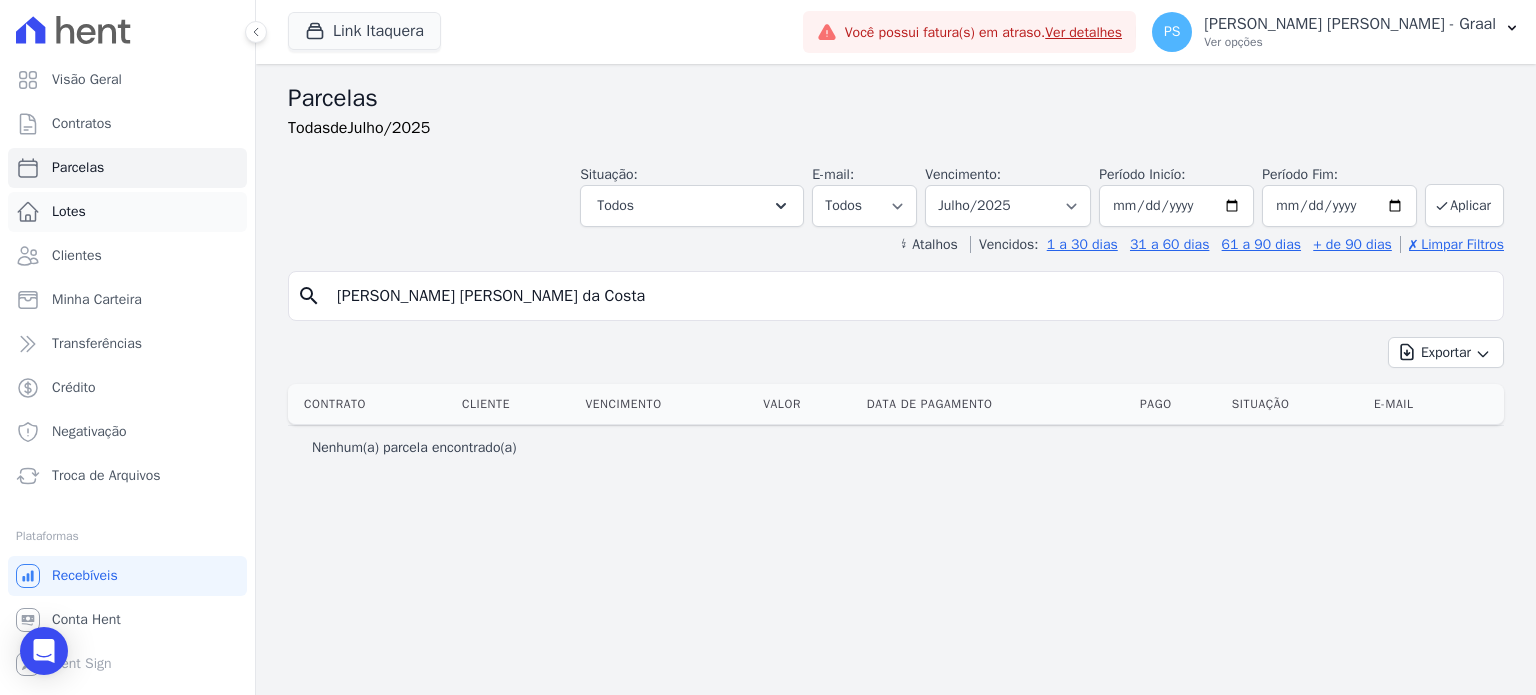 click on "Lotes" at bounding box center (127, 212) 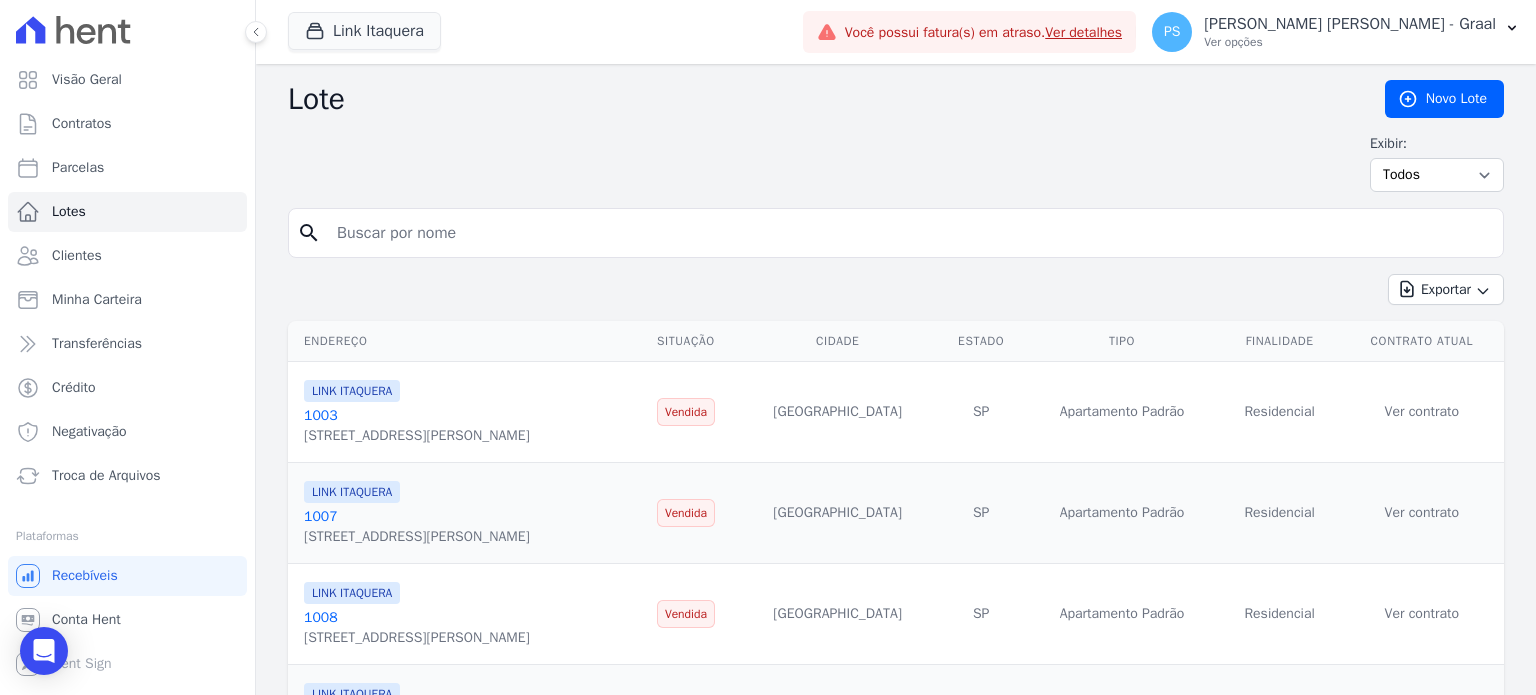 click on "Clientes" at bounding box center (127, 256) 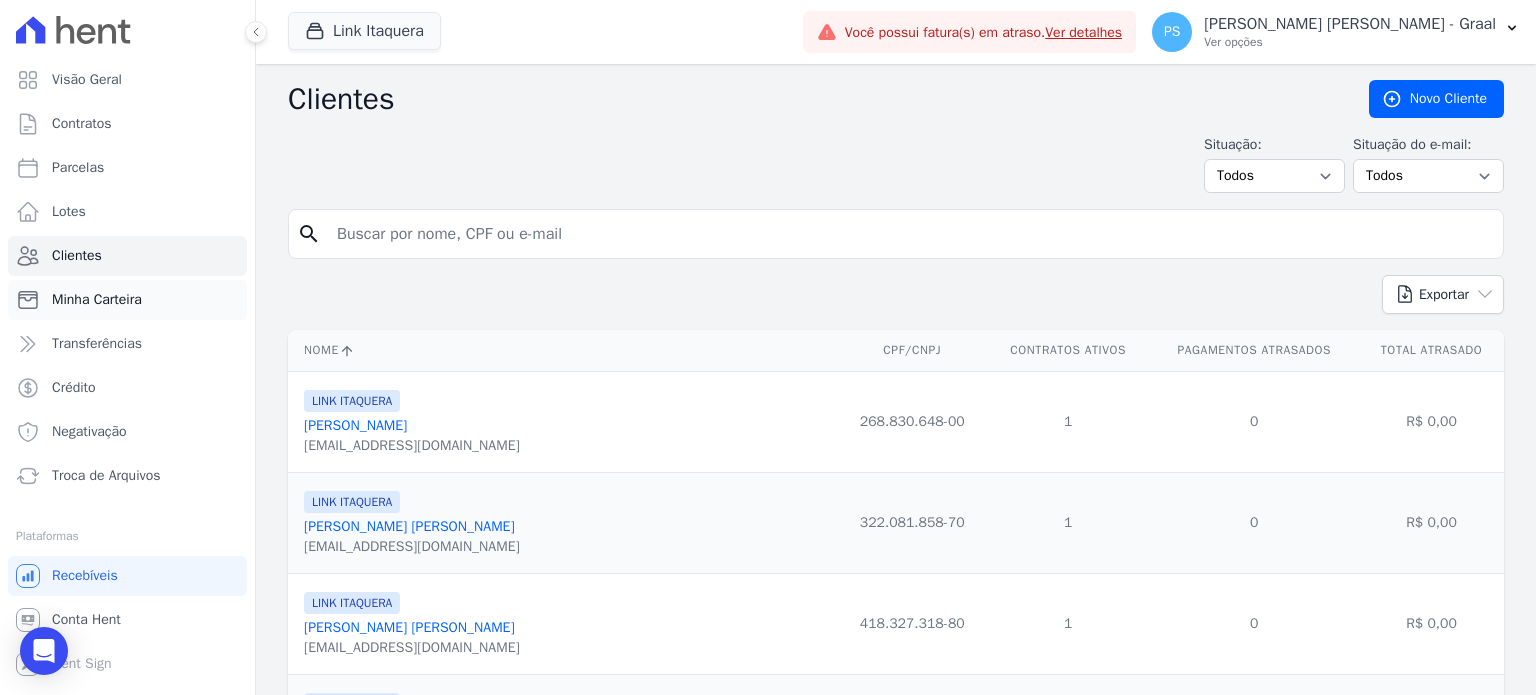 click on "Minha Carteira" at bounding box center [127, 300] 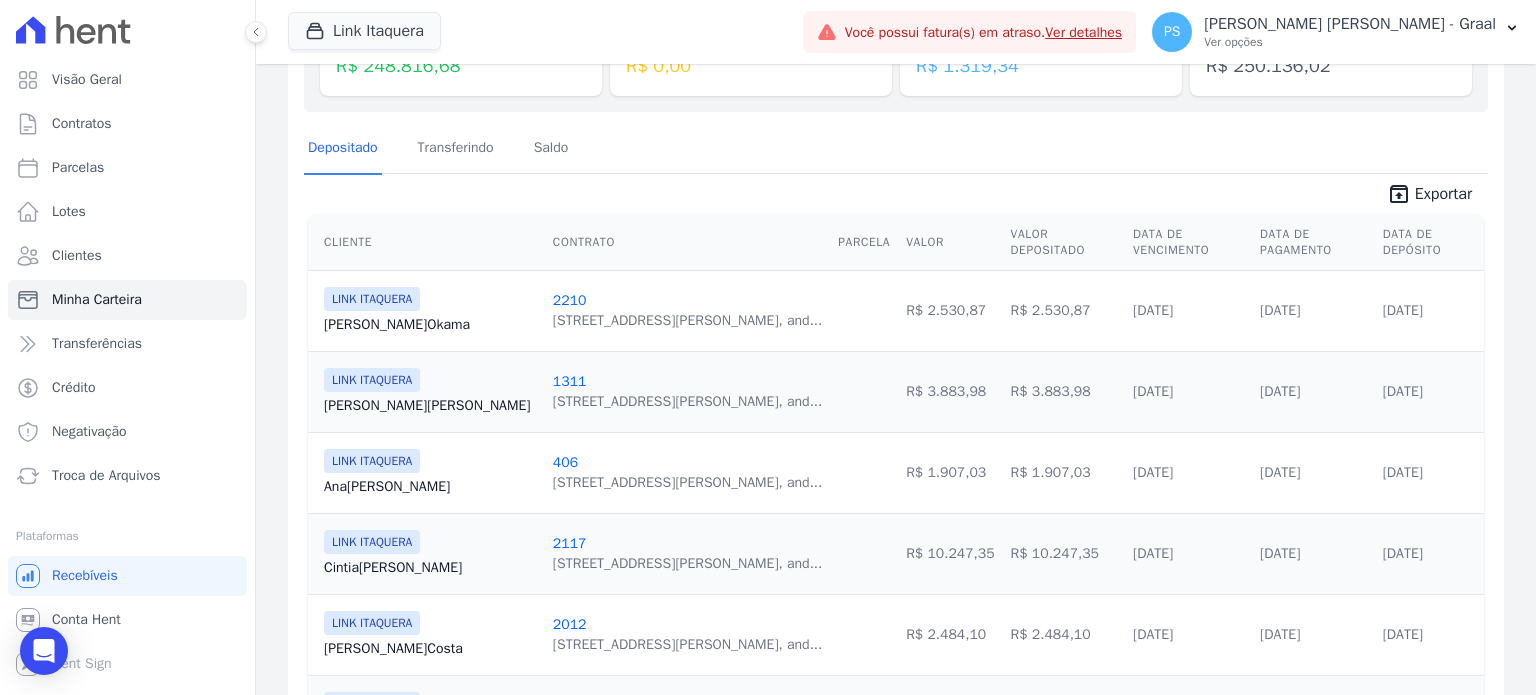 scroll, scrollTop: 300, scrollLeft: 0, axis: vertical 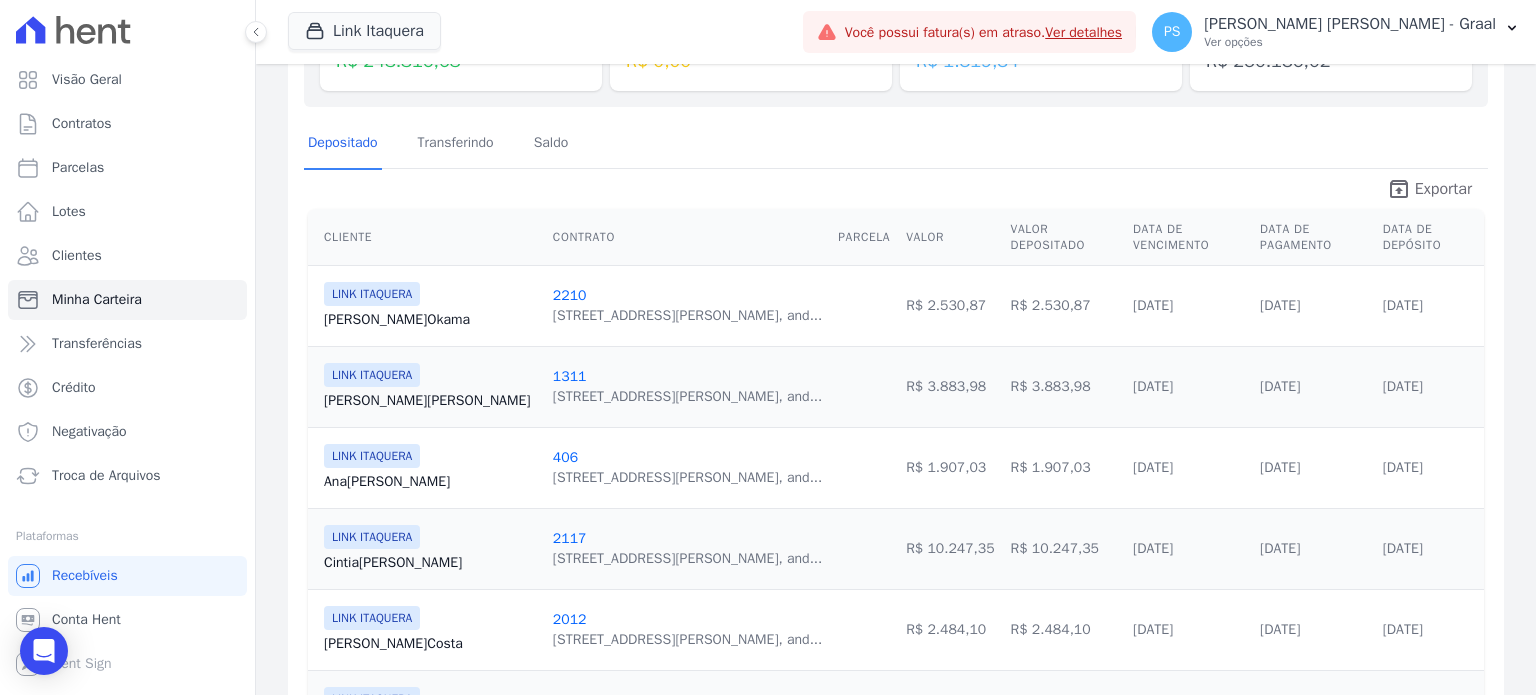 click on "Exportar" at bounding box center (1443, 189) 